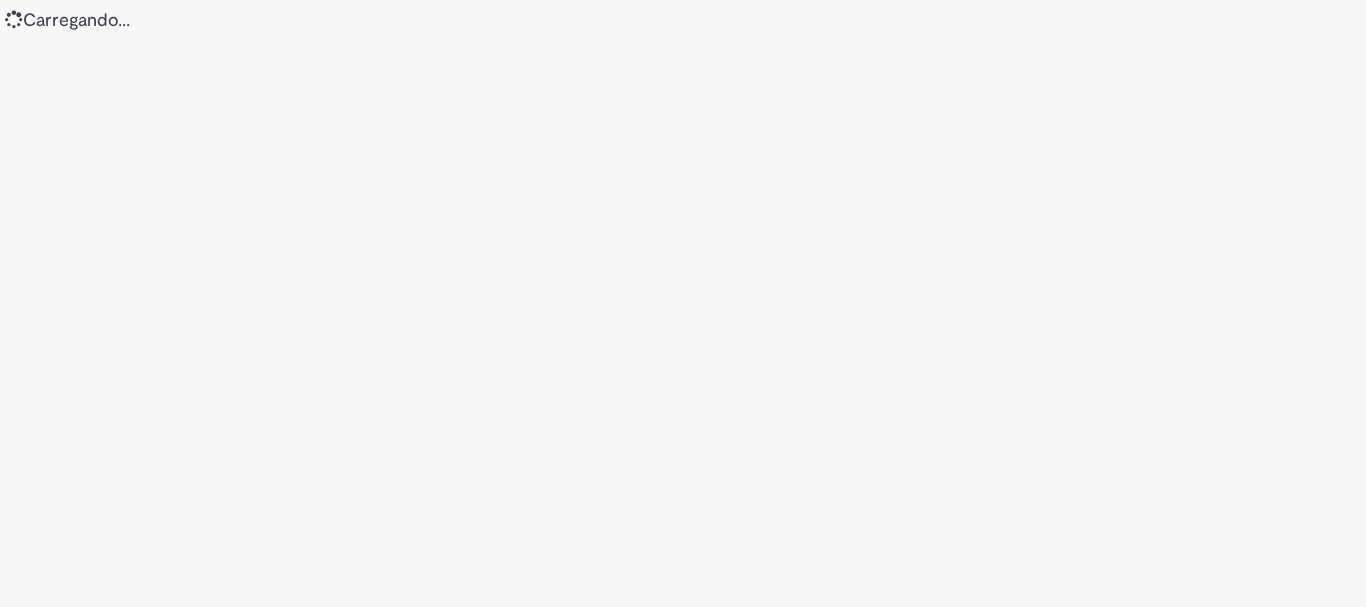scroll, scrollTop: 0, scrollLeft: 0, axis: both 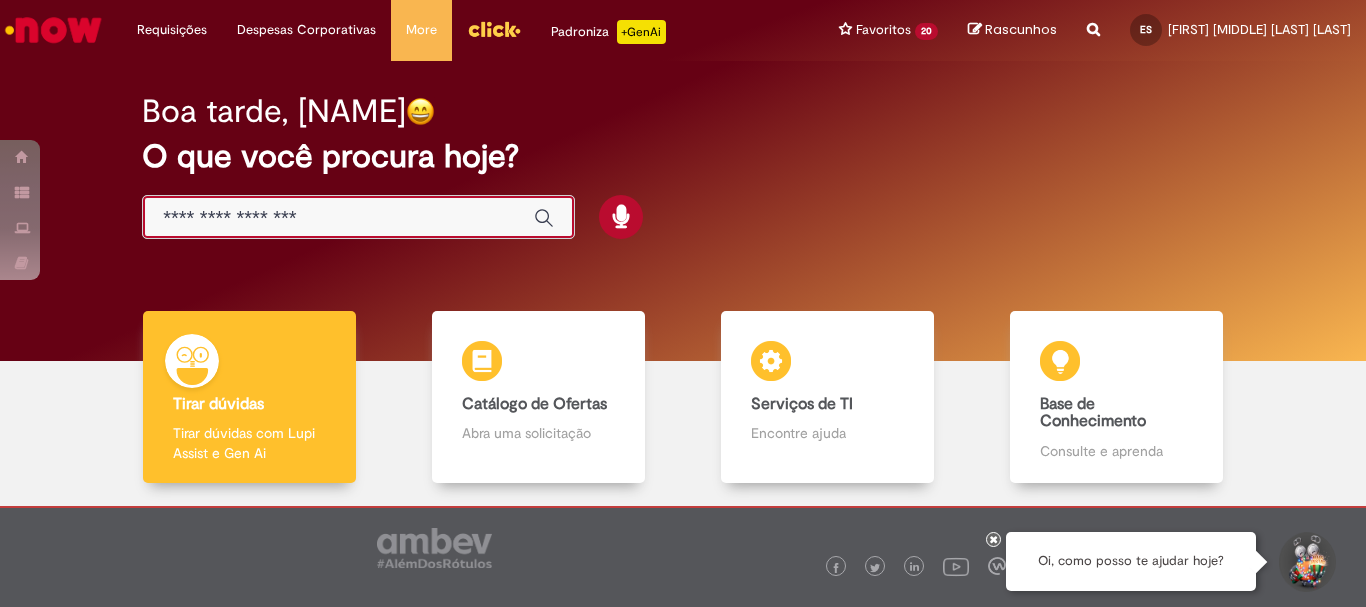 click at bounding box center [338, 218] 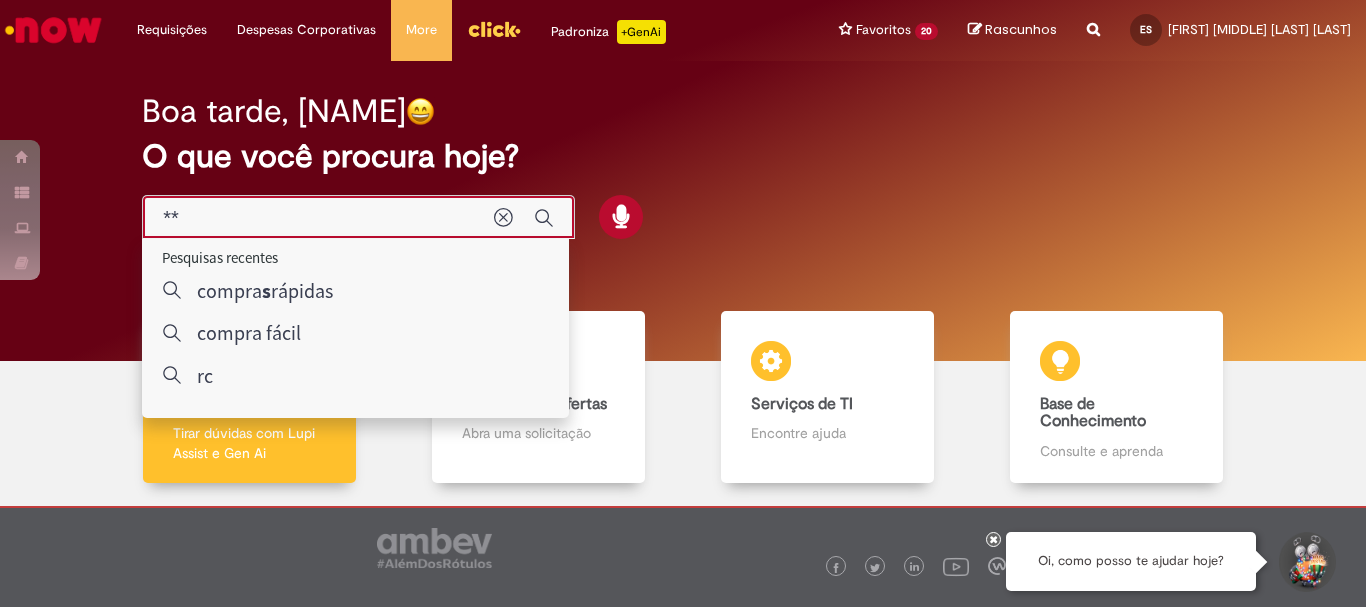 type on "***" 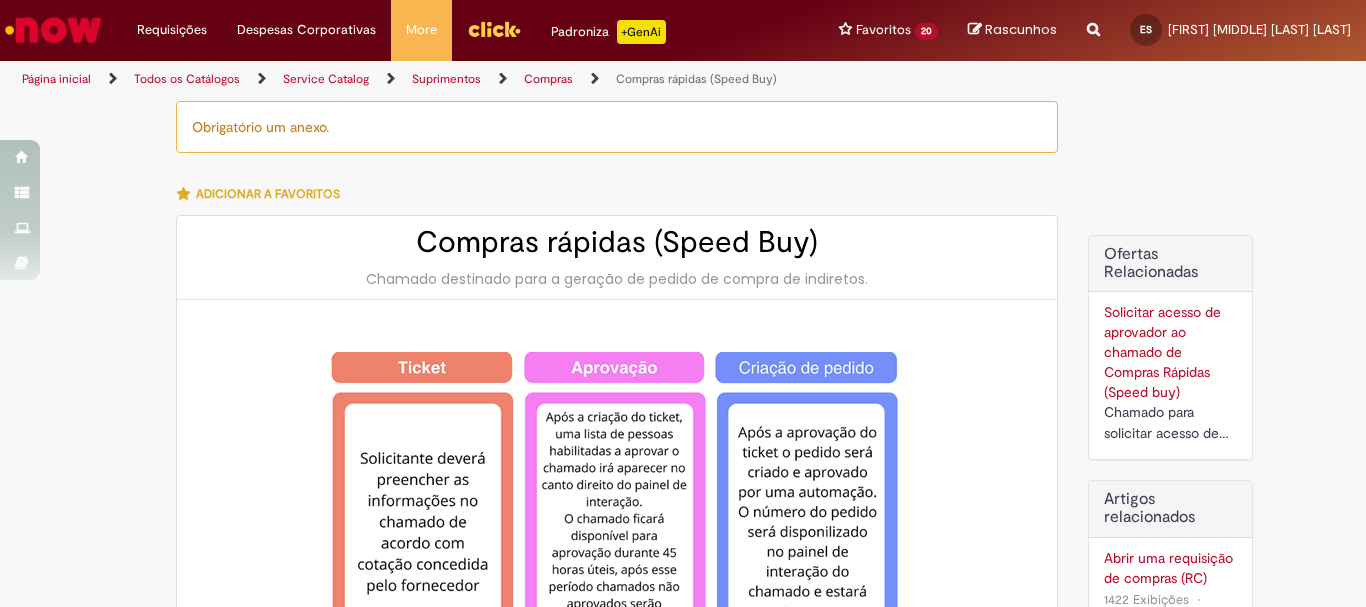type on "********" 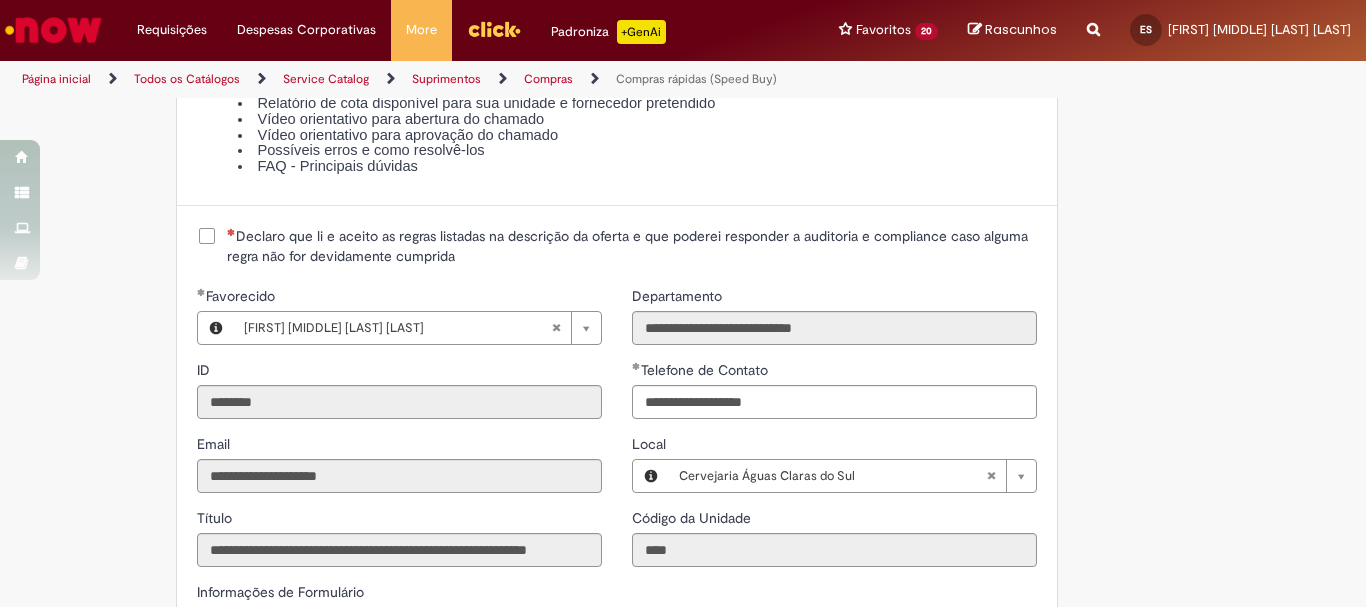 scroll, scrollTop: 2500, scrollLeft: 0, axis: vertical 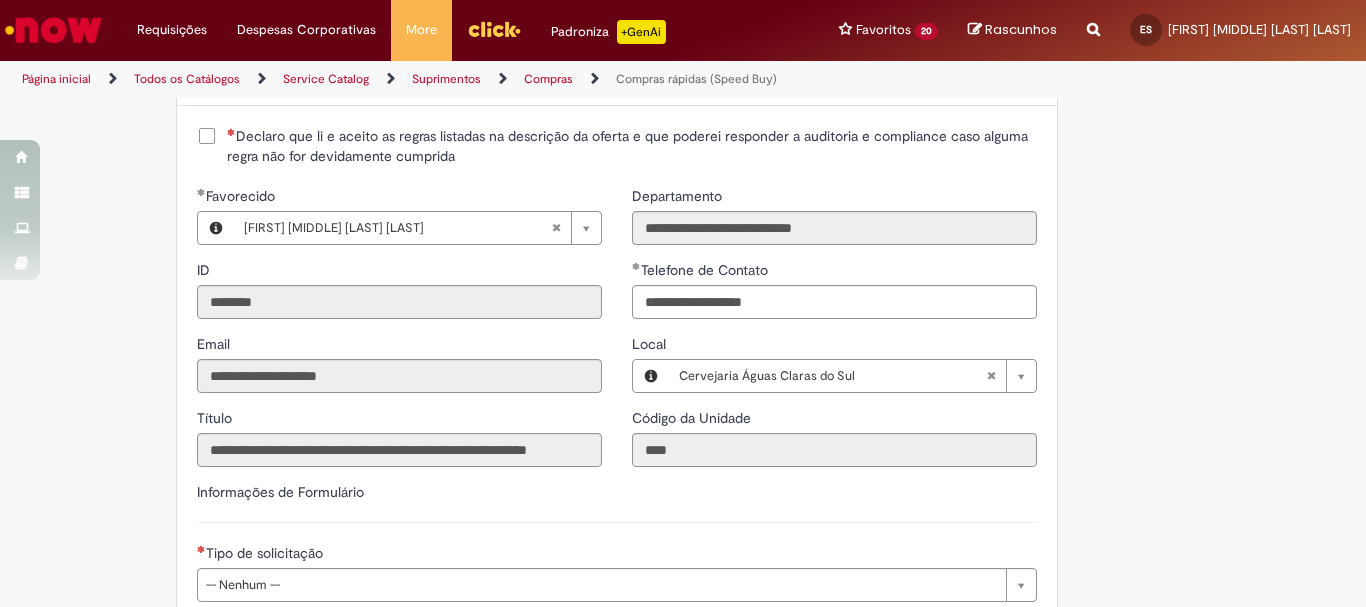 click on "Declaro que li e aceito as regras listadas na descrição da oferta e que poderei responder a auditoria e compliance caso alguma regra não for devidamente cumprida" at bounding box center [632, 146] 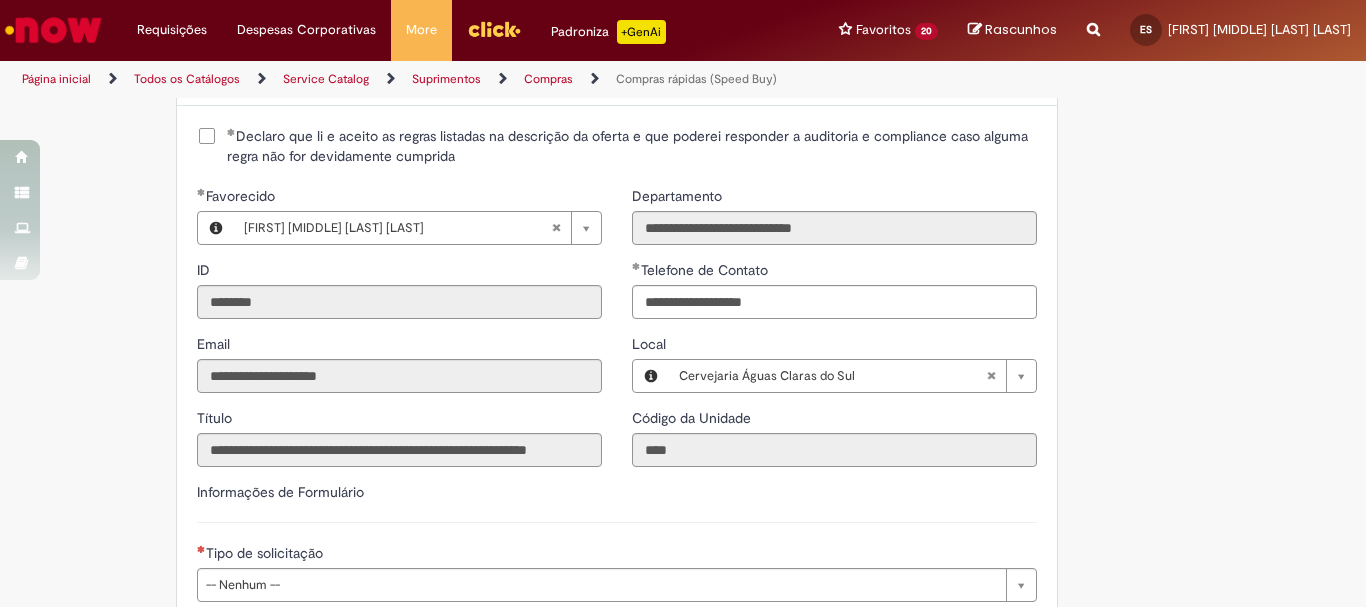 scroll, scrollTop: 2100, scrollLeft: 0, axis: vertical 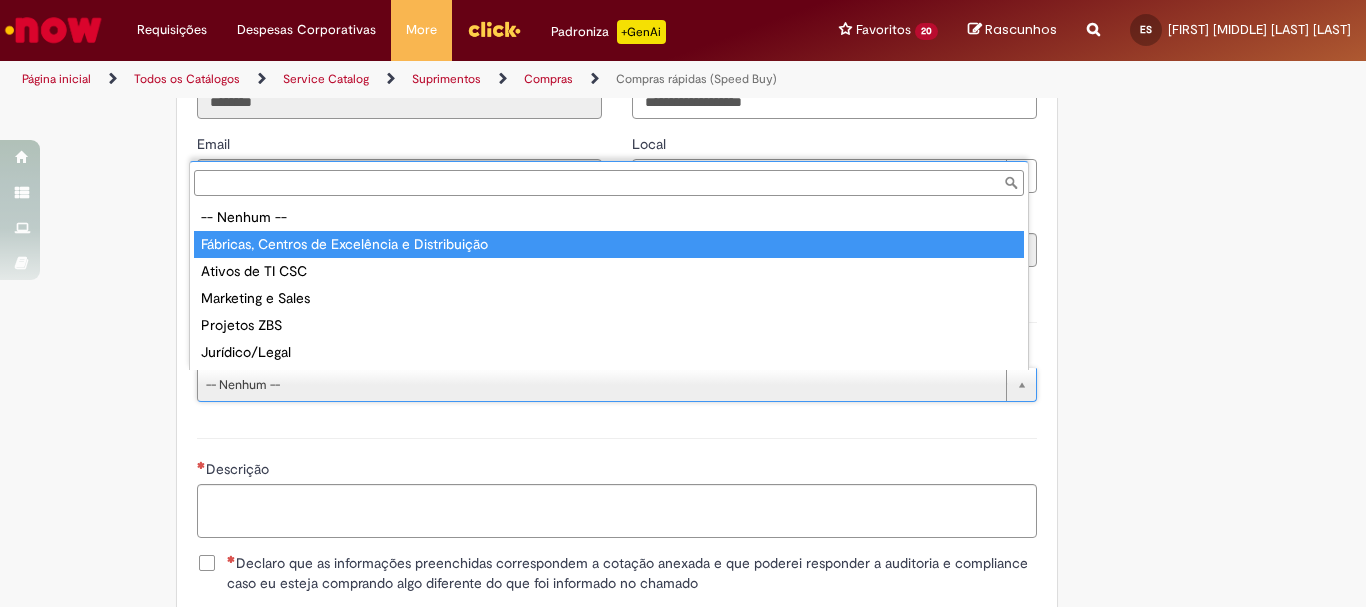 type on "**********" 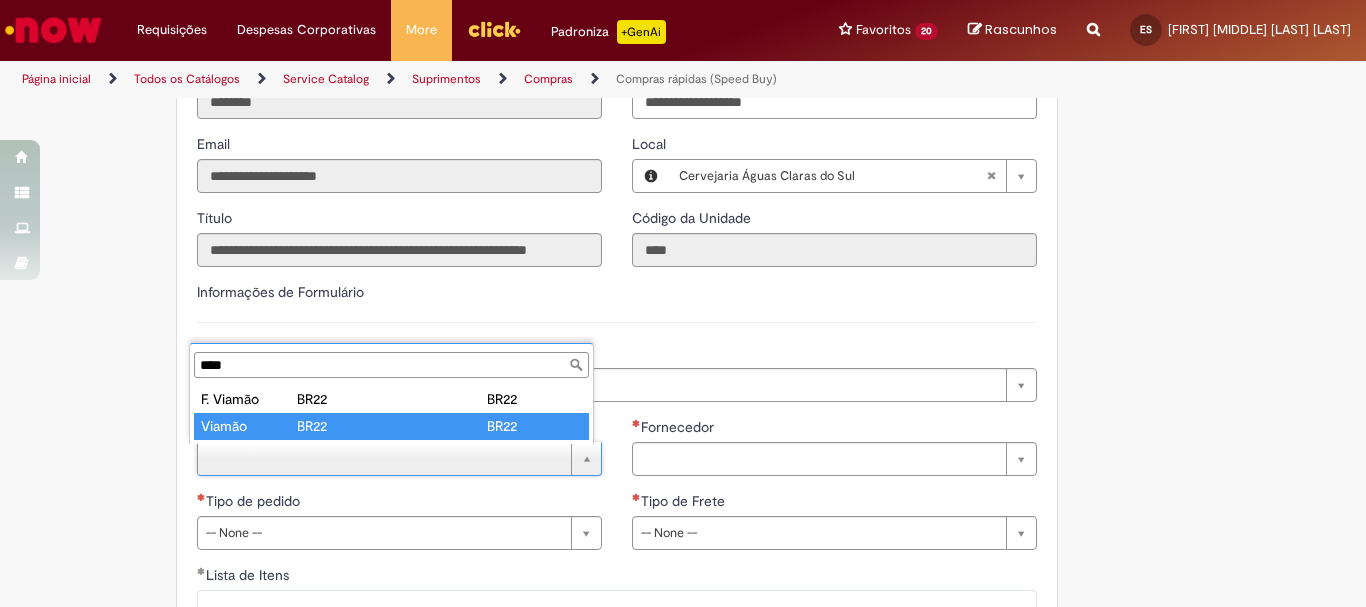 type on "****" 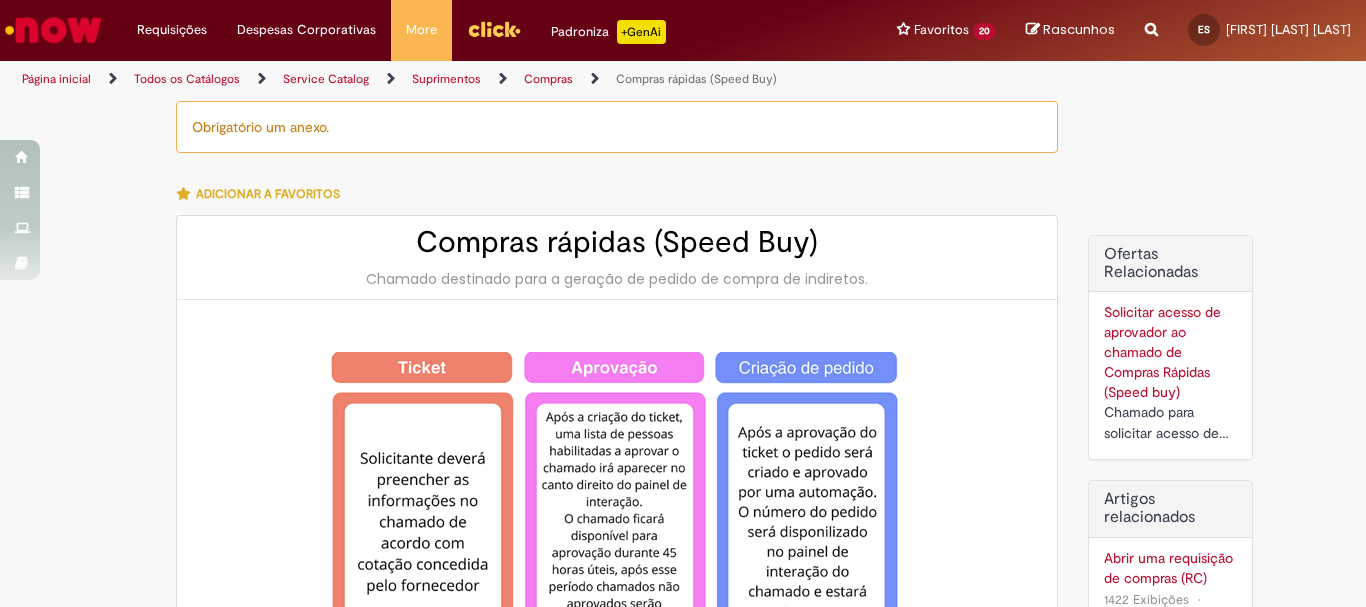 type on "**********" 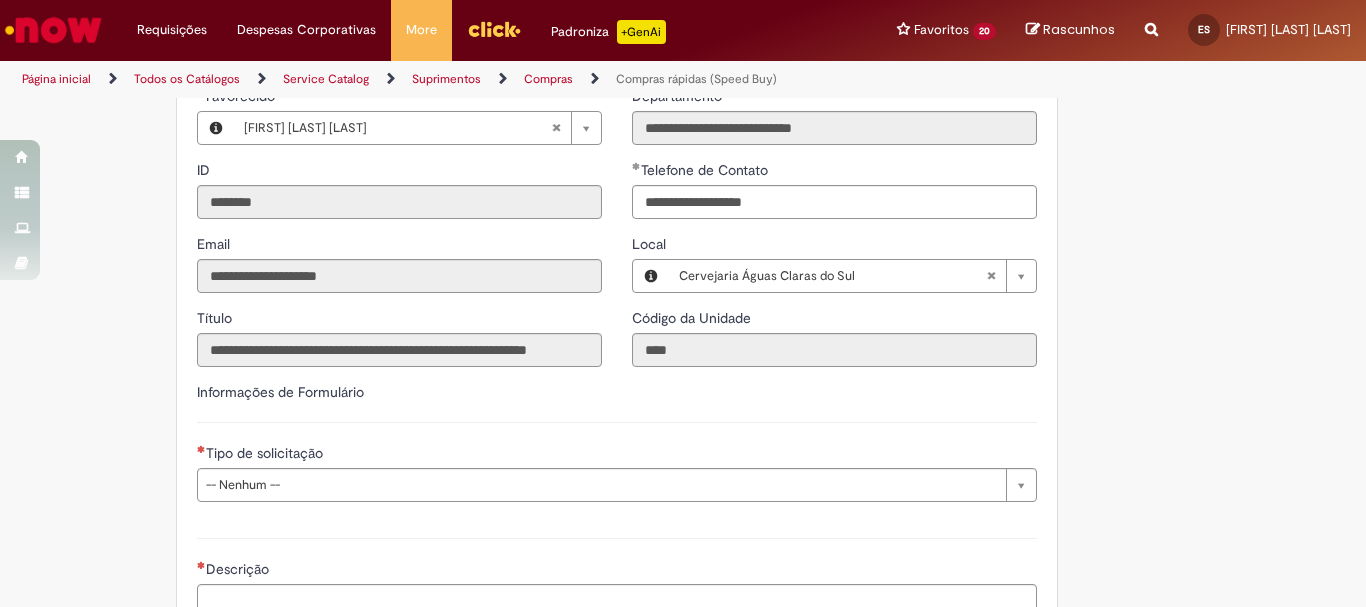scroll, scrollTop: 2700, scrollLeft: 0, axis: vertical 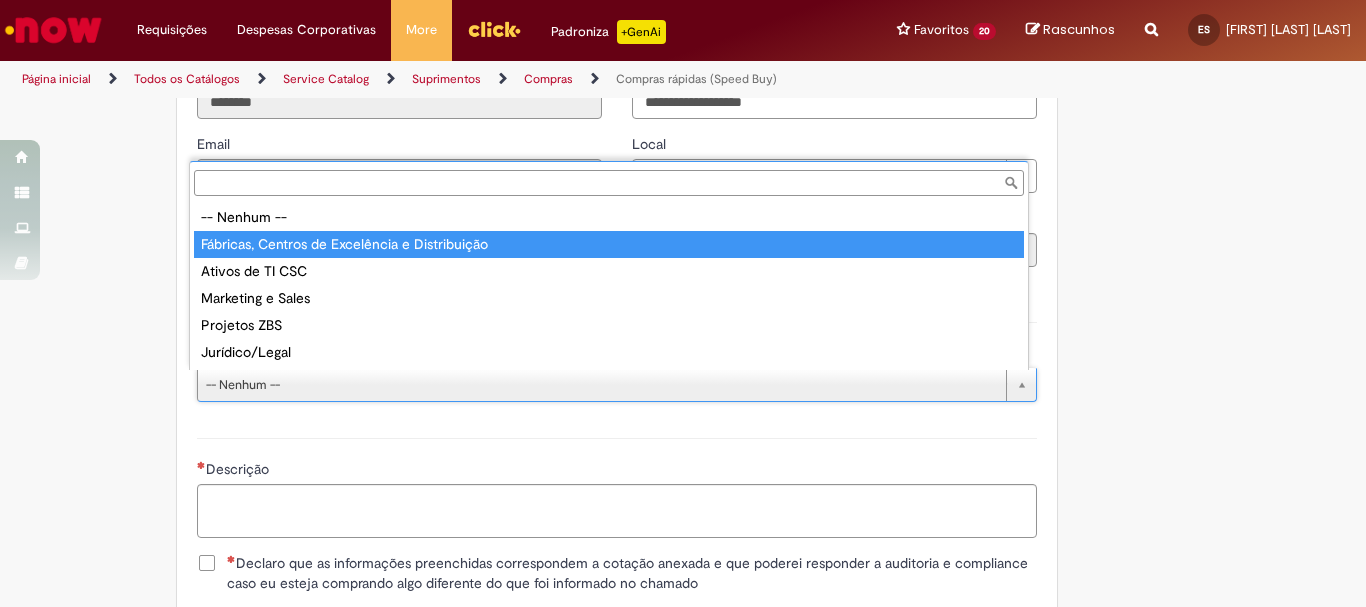 type on "**********" 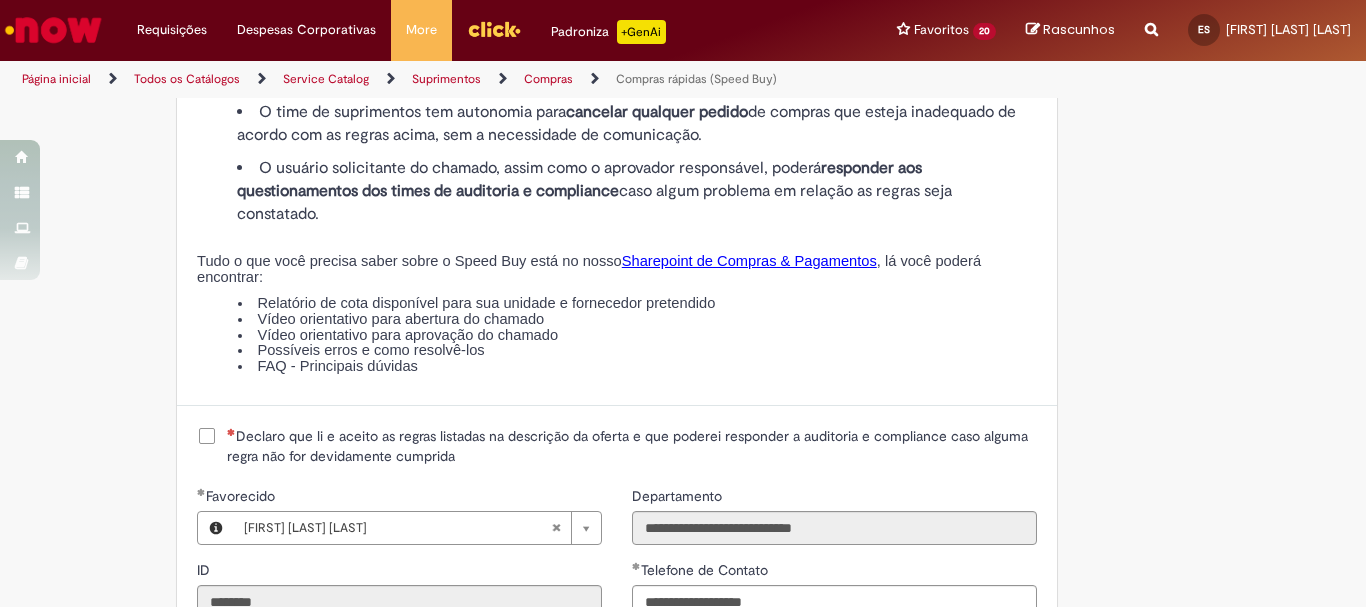 scroll, scrollTop: 2300, scrollLeft: 0, axis: vertical 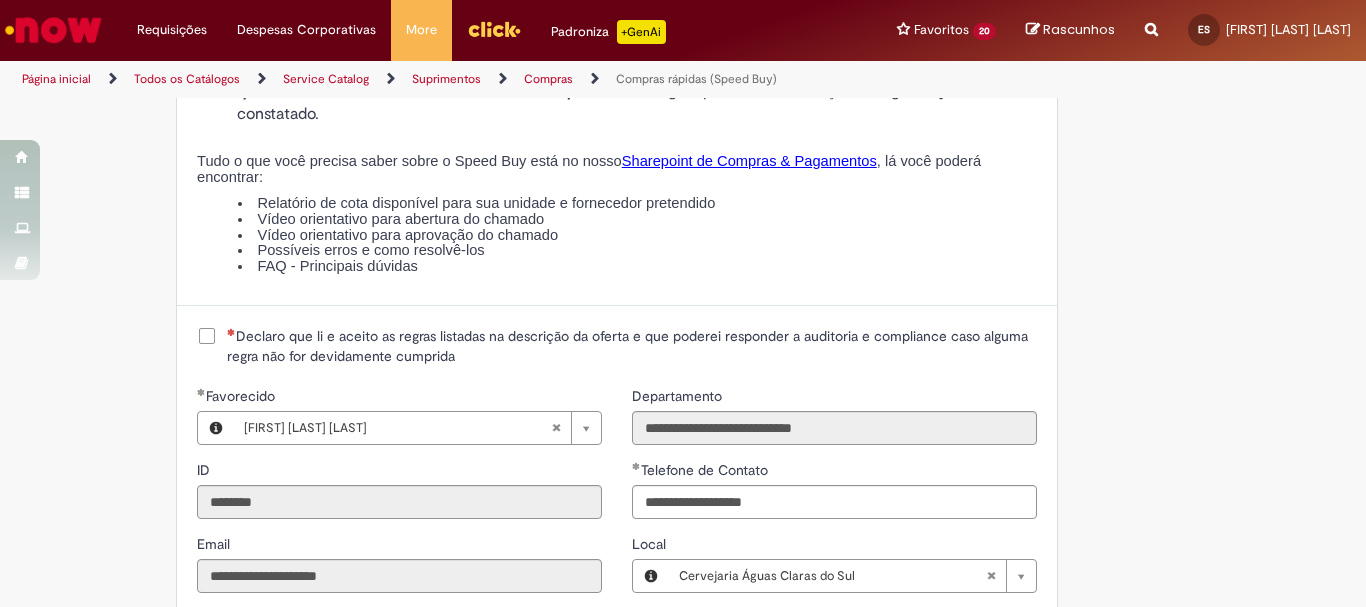 click on "Declaro que li e aceito as regras listadas na descrição da oferta e que poderei responder a auditoria e compliance caso alguma regra não for devidamente cumprida" at bounding box center [617, 346] 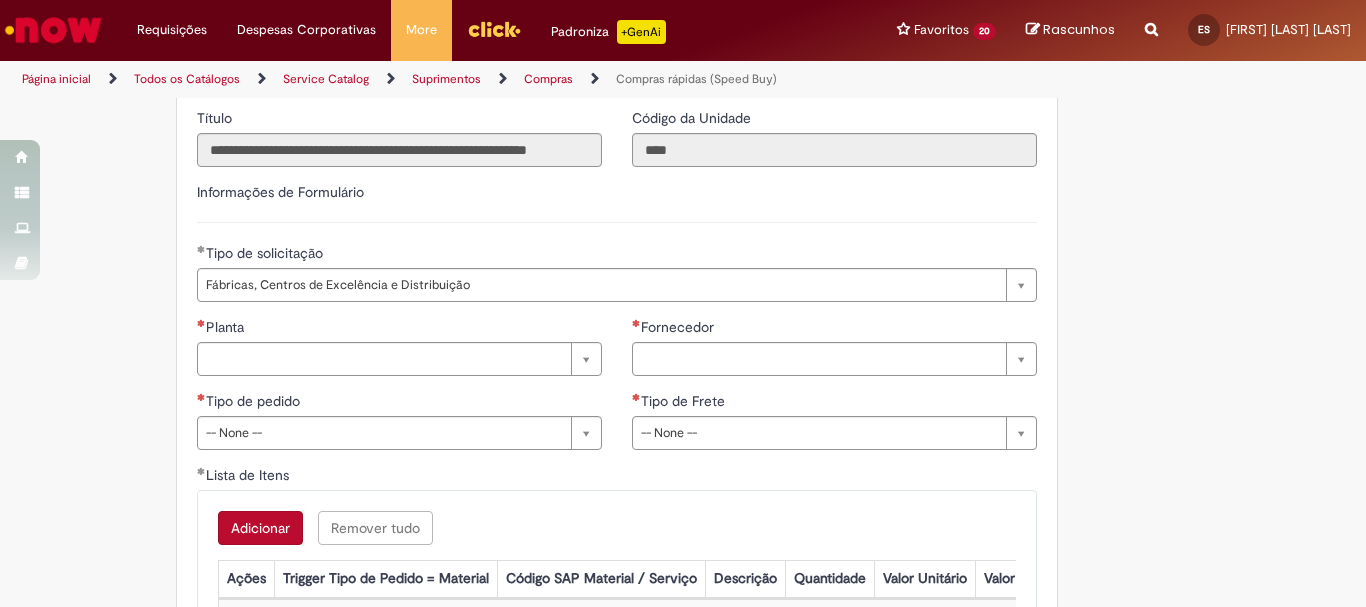 scroll, scrollTop: 2900, scrollLeft: 0, axis: vertical 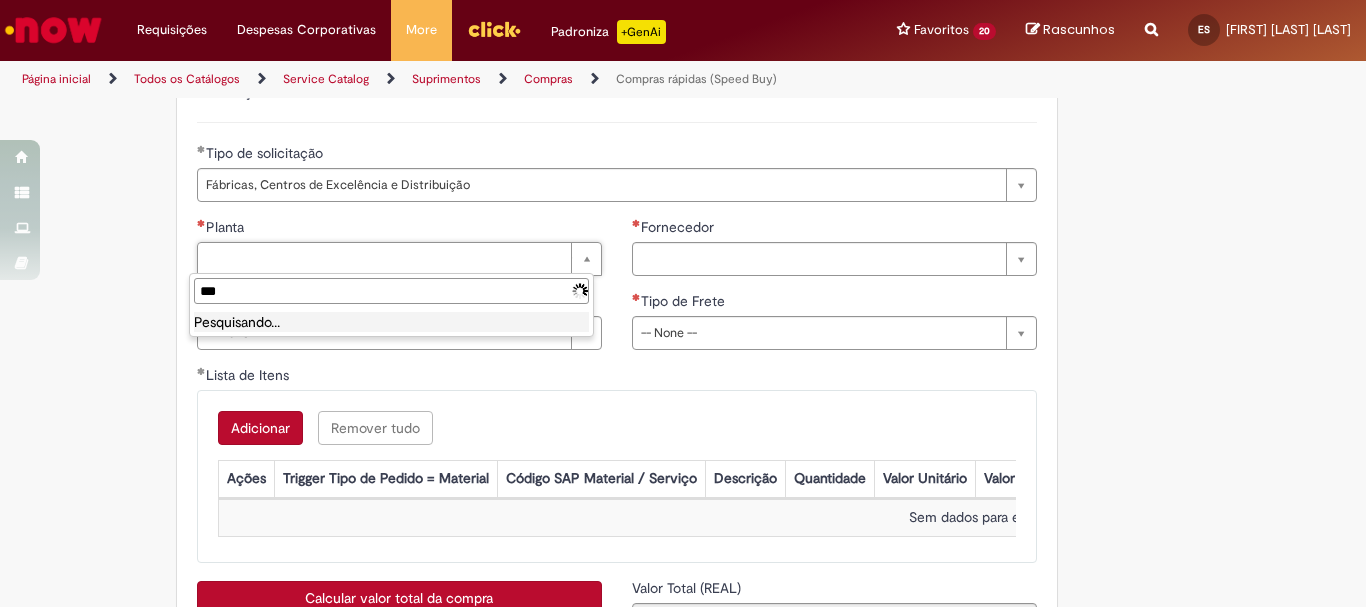 type on "****" 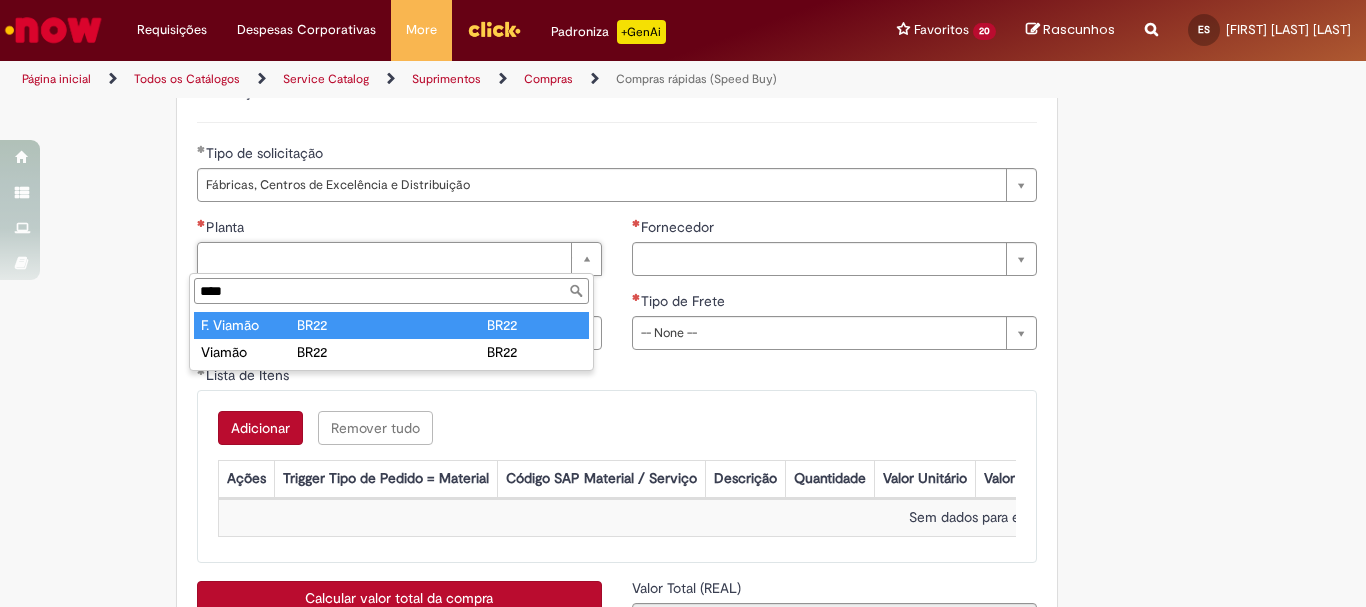 type on "*********" 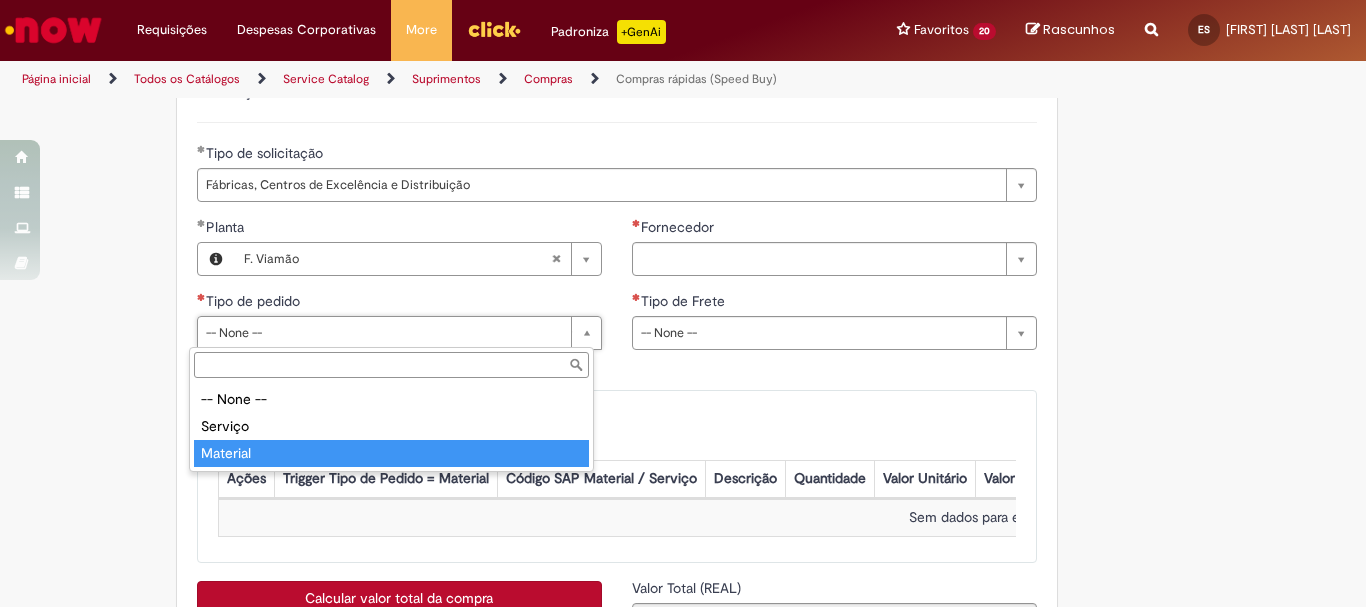 type on "********" 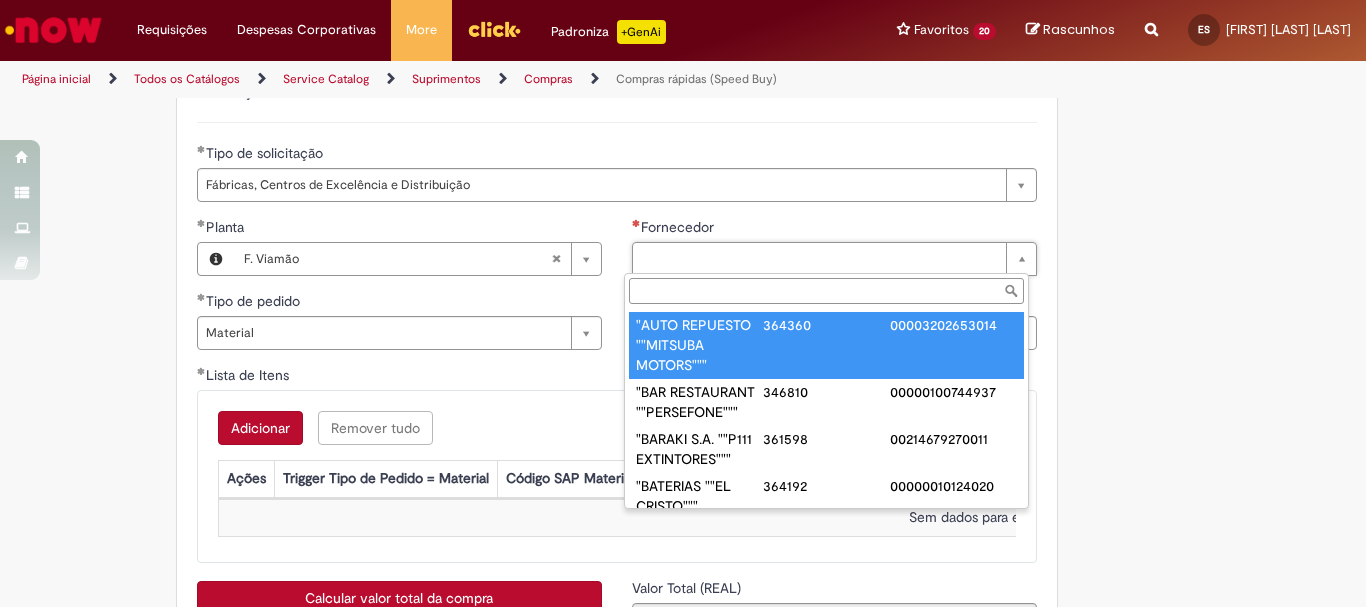 paste on "**********" 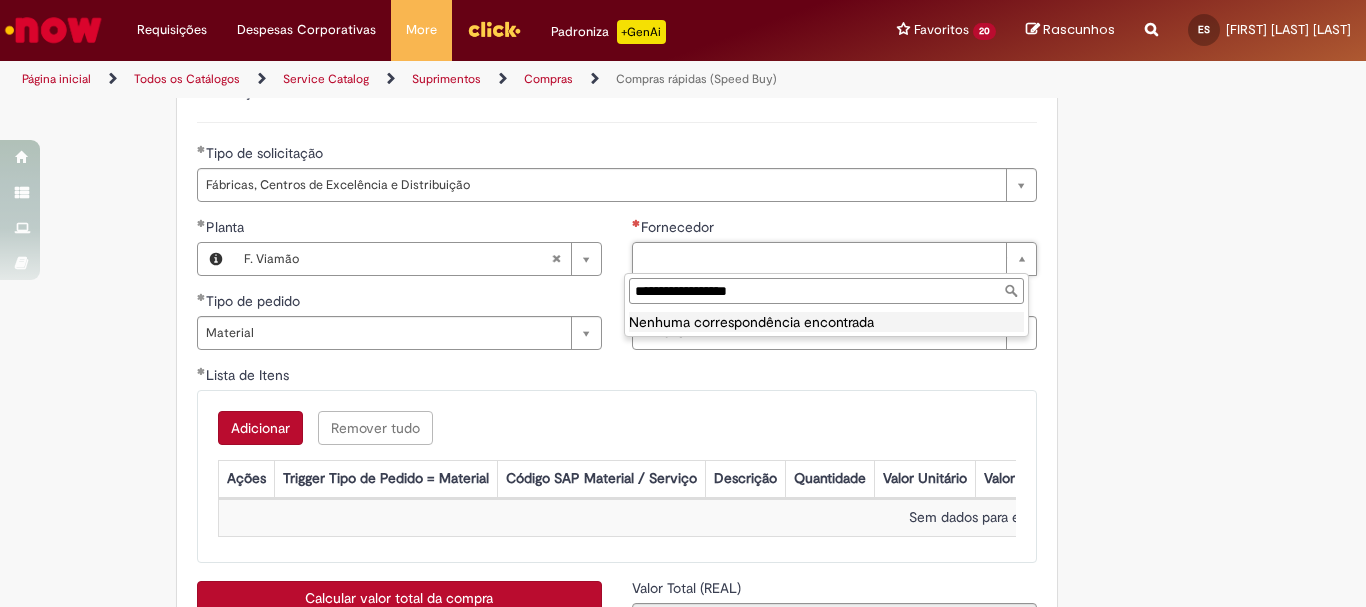click on "**********" at bounding box center [826, 291] 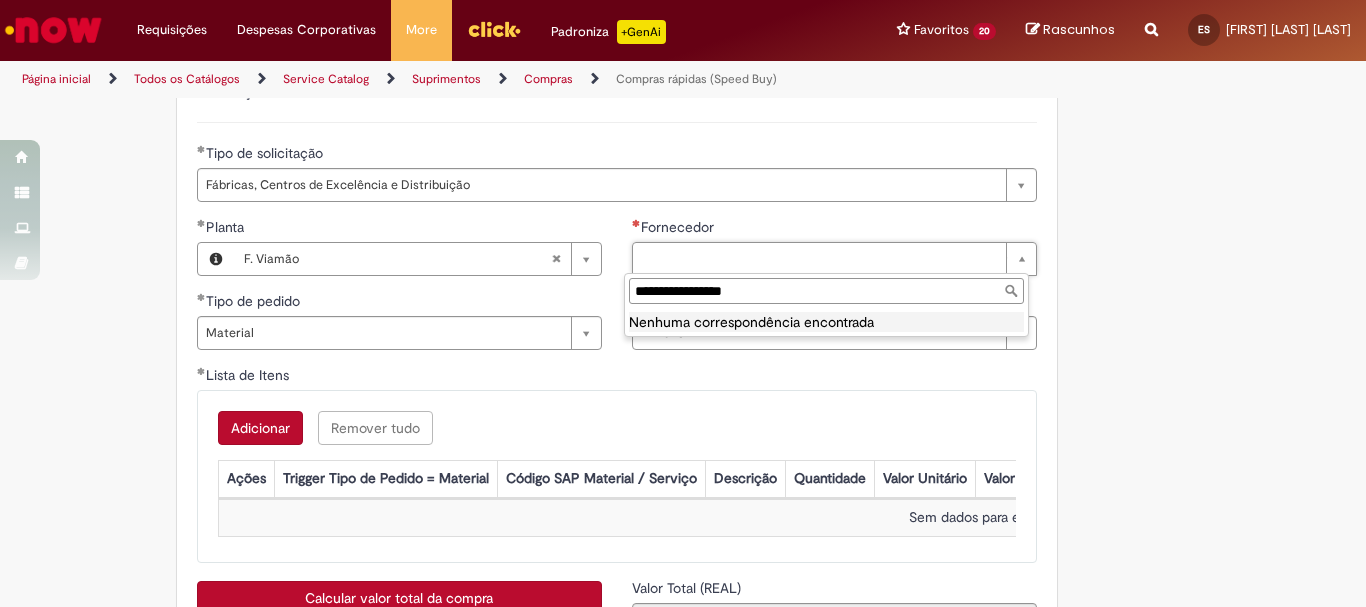 click on "**********" at bounding box center [826, 291] 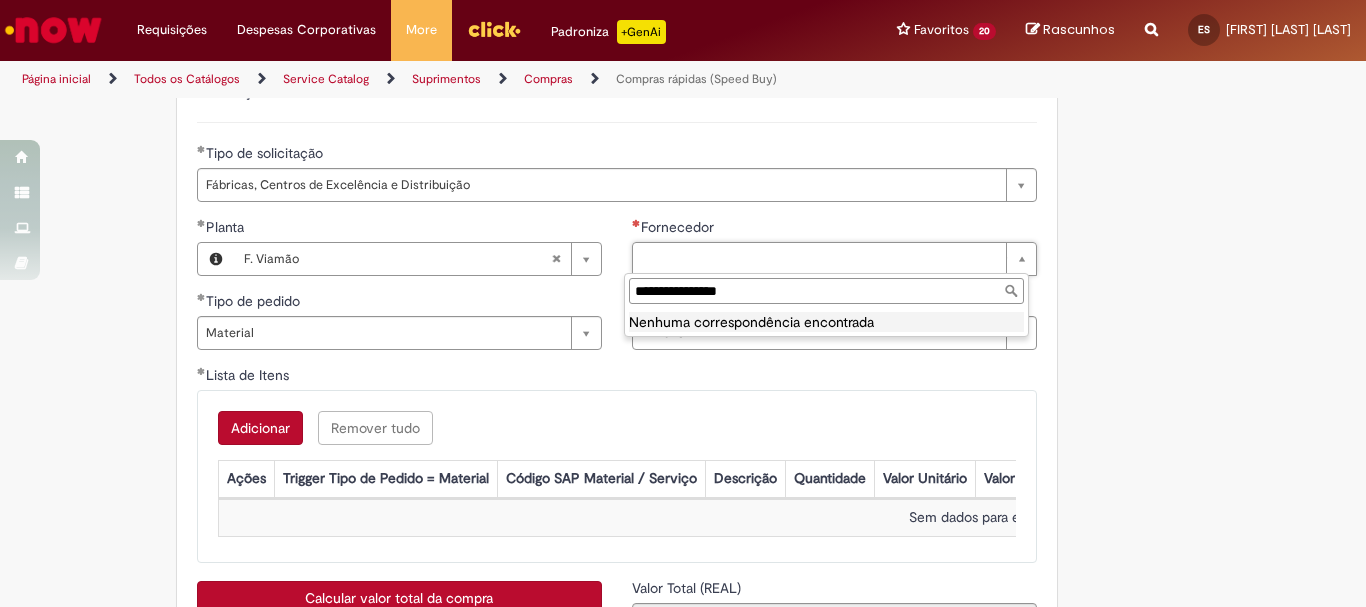 click on "**********" at bounding box center [826, 291] 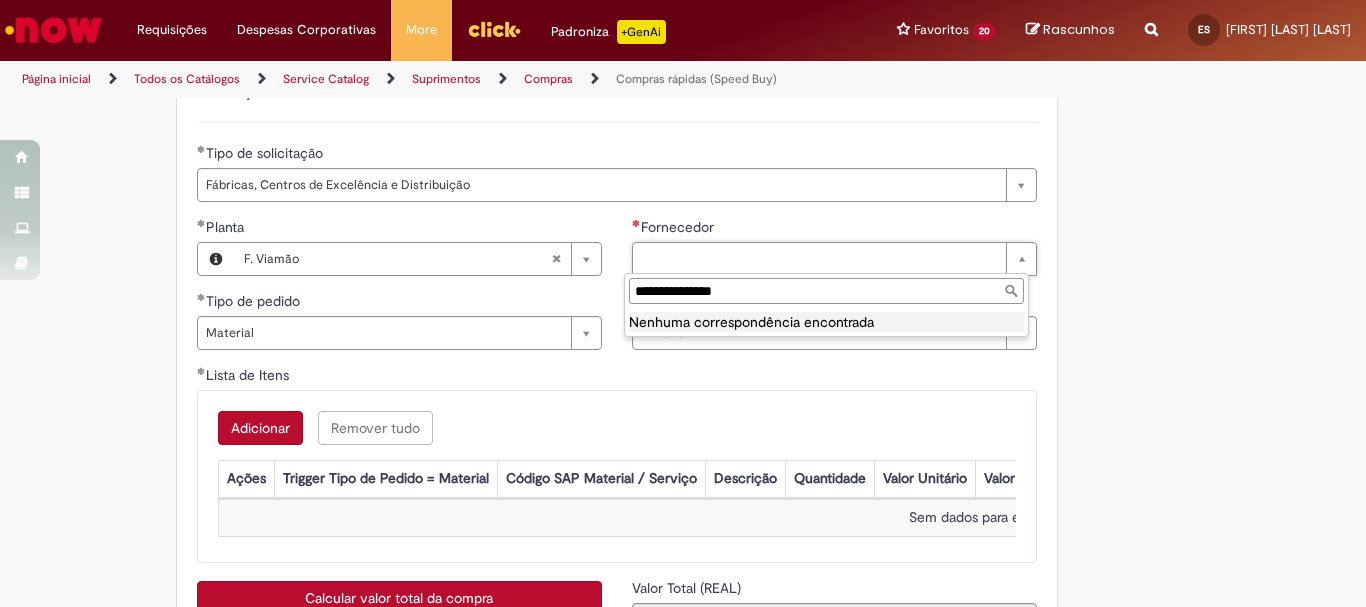 click on "**********" at bounding box center [826, 291] 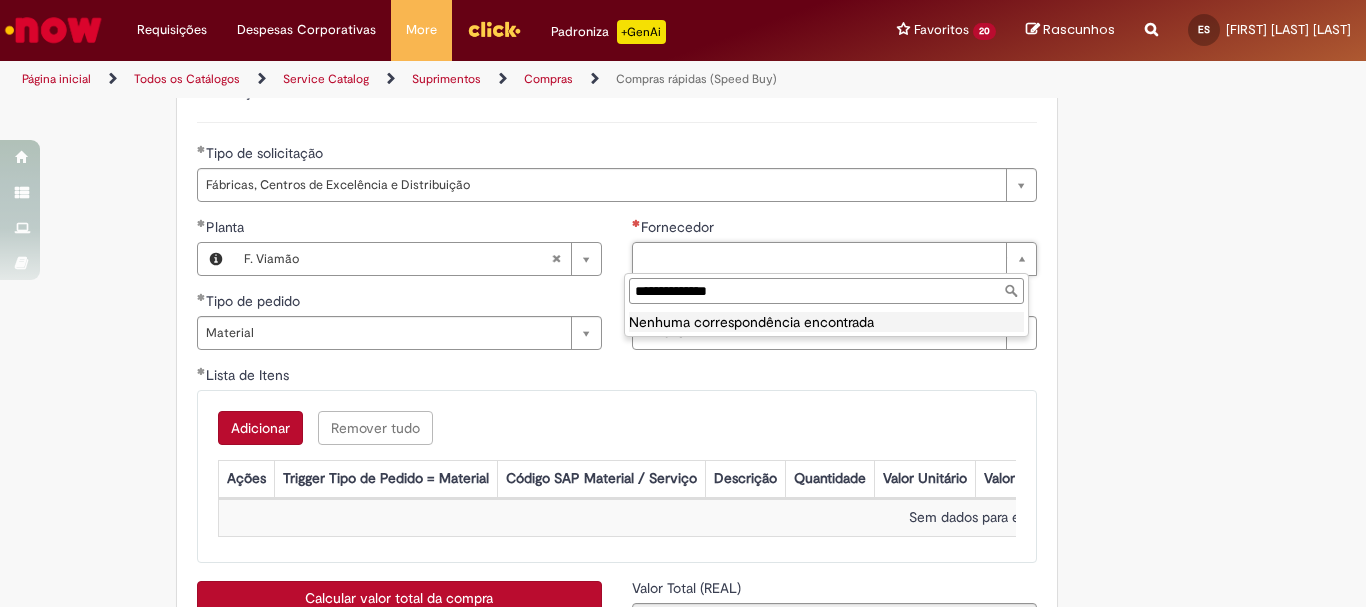 click on "**********" at bounding box center [826, 291] 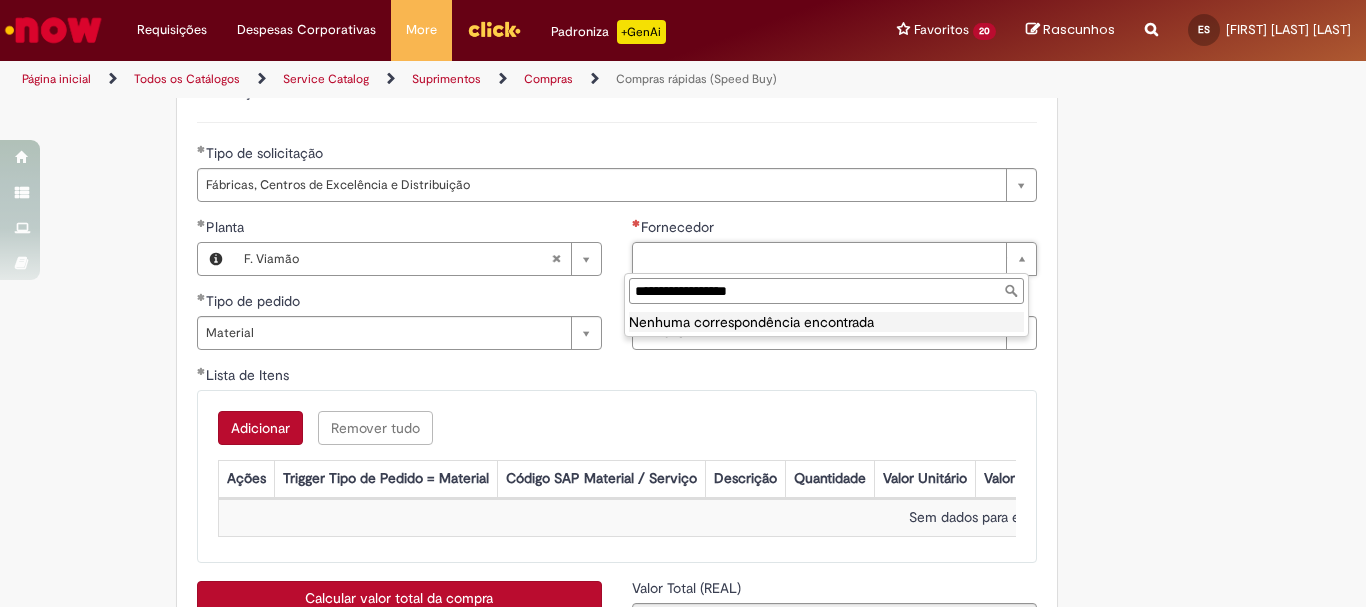 click on "**********" at bounding box center (826, 291) 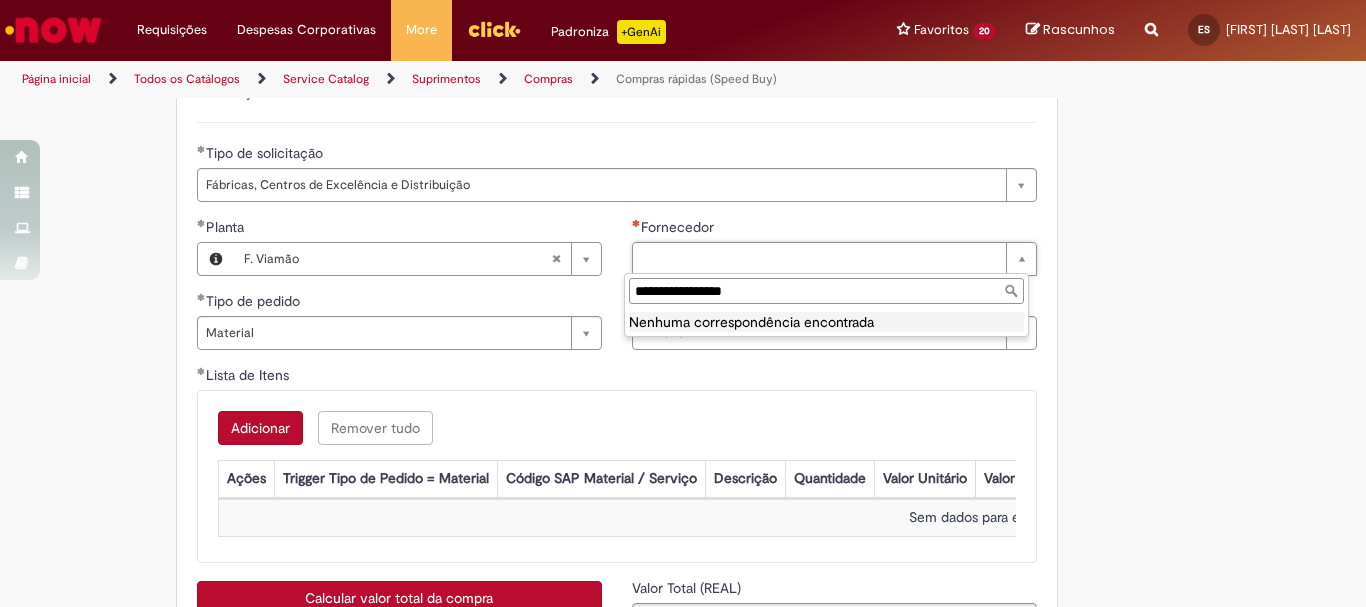 click on "**********" at bounding box center (826, 291) 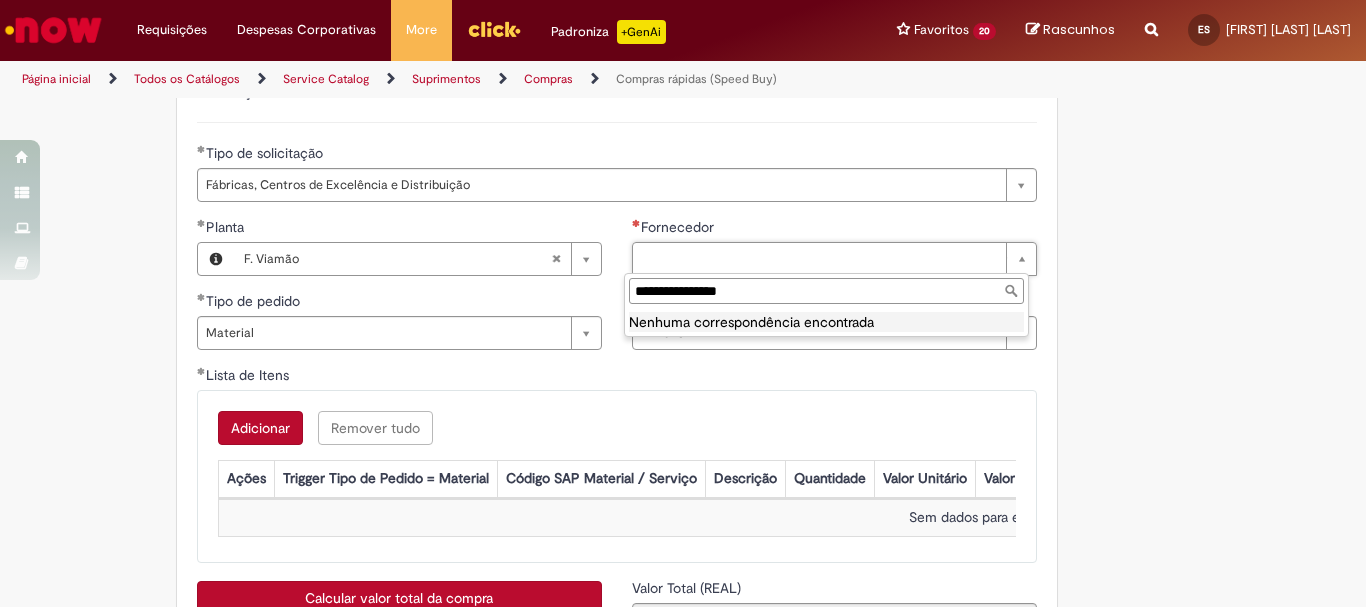 click on "**********" at bounding box center (826, 291) 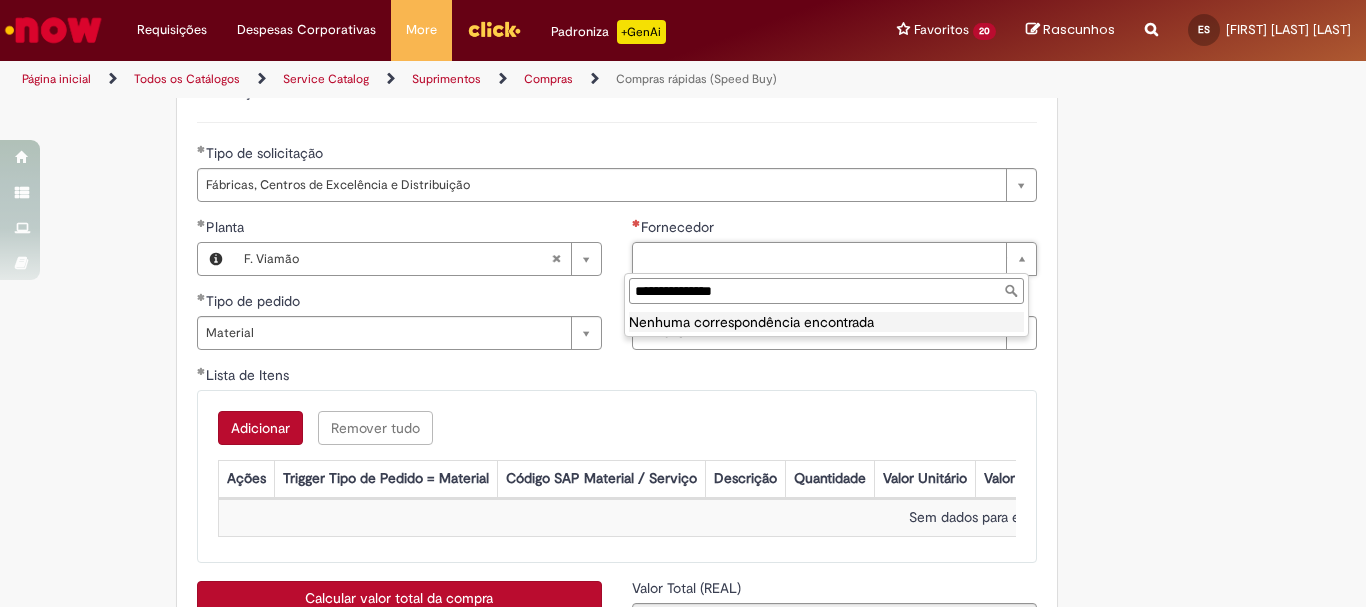 click on "**********" at bounding box center (826, 291) 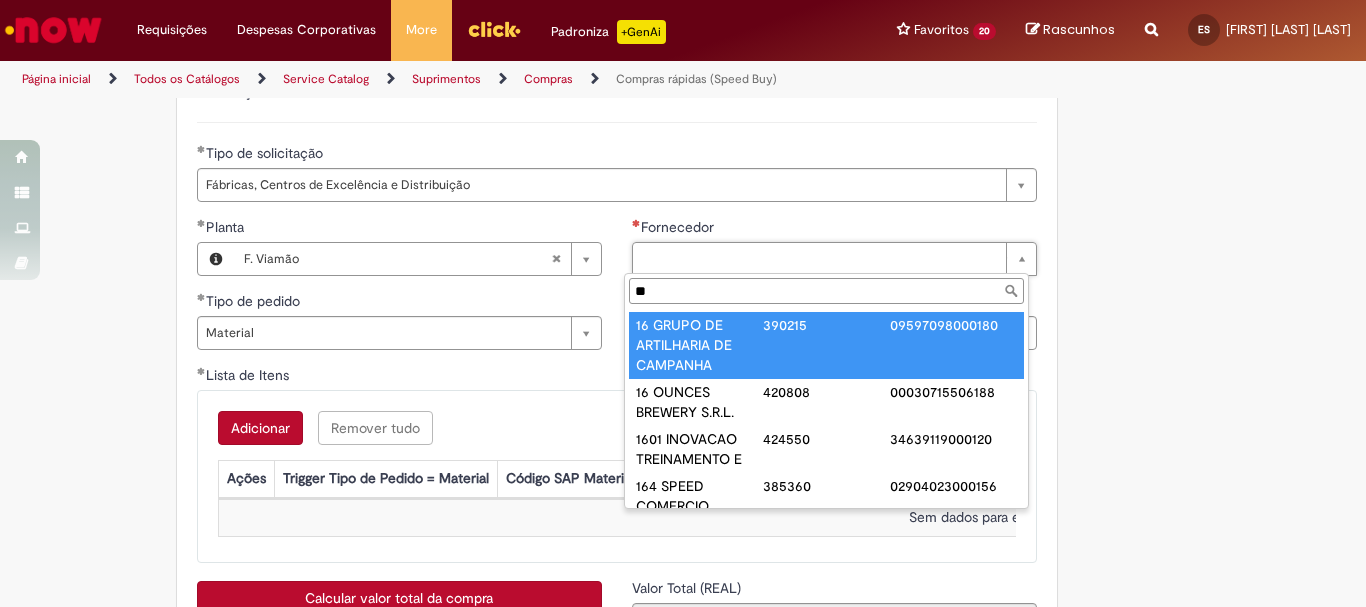 type on "*" 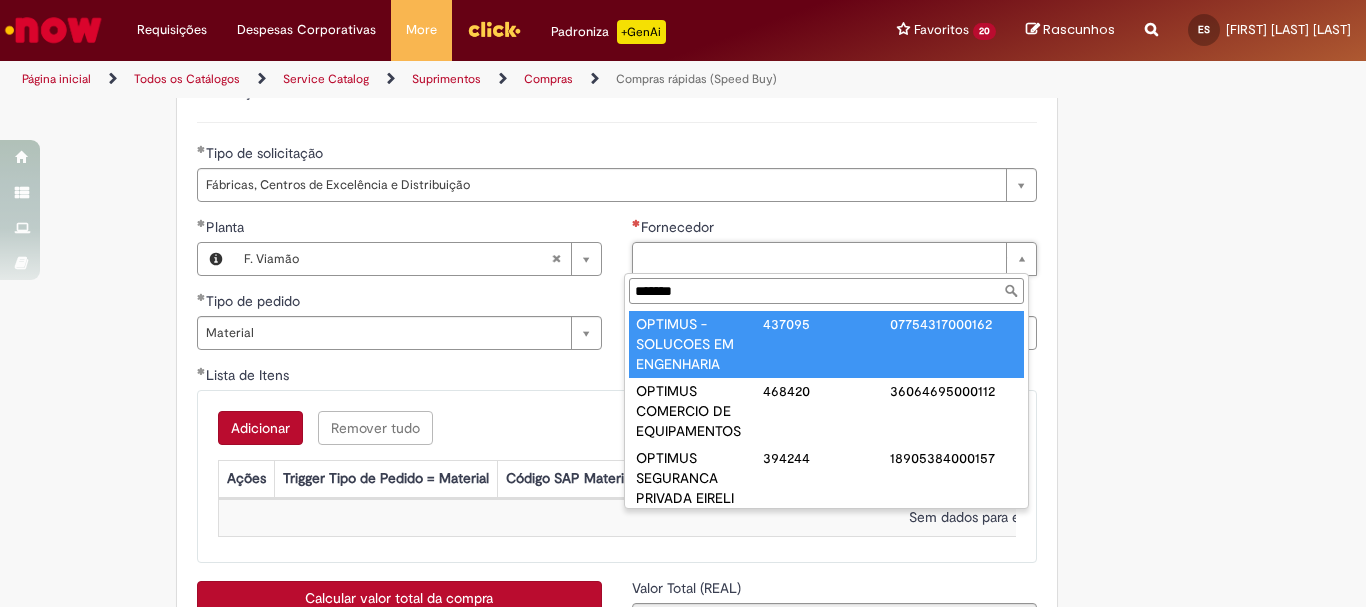 scroll, scrollTop: 0, scrollLeft: 0, axis: both 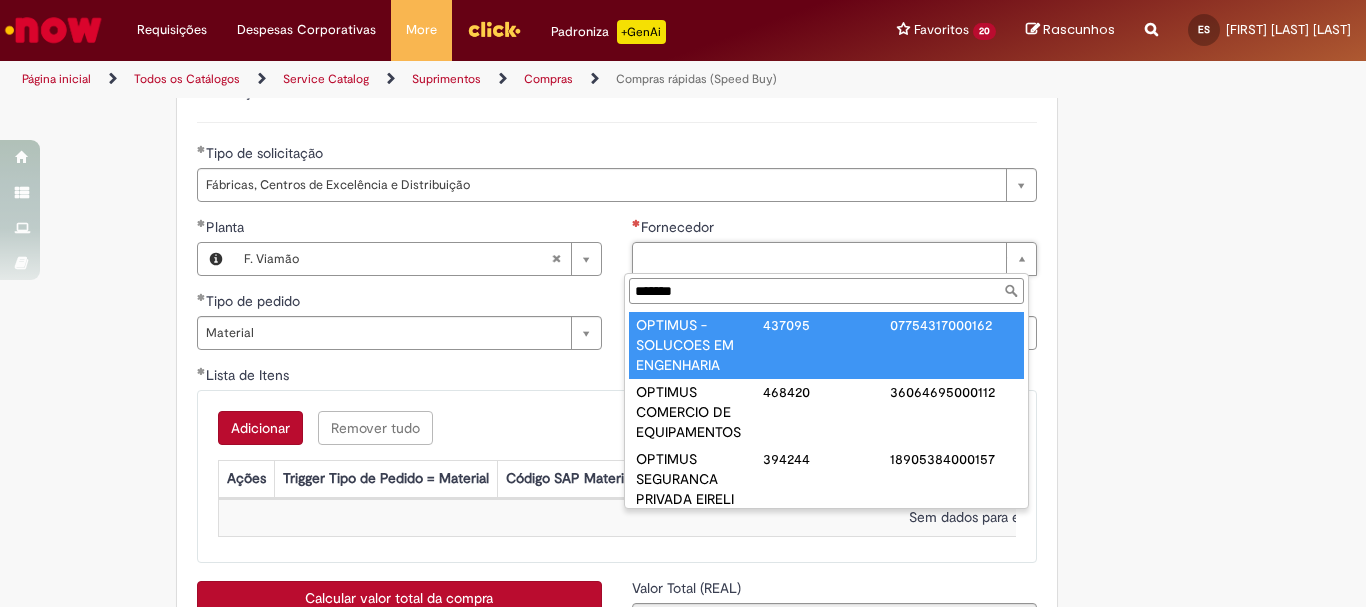 type on "*******" 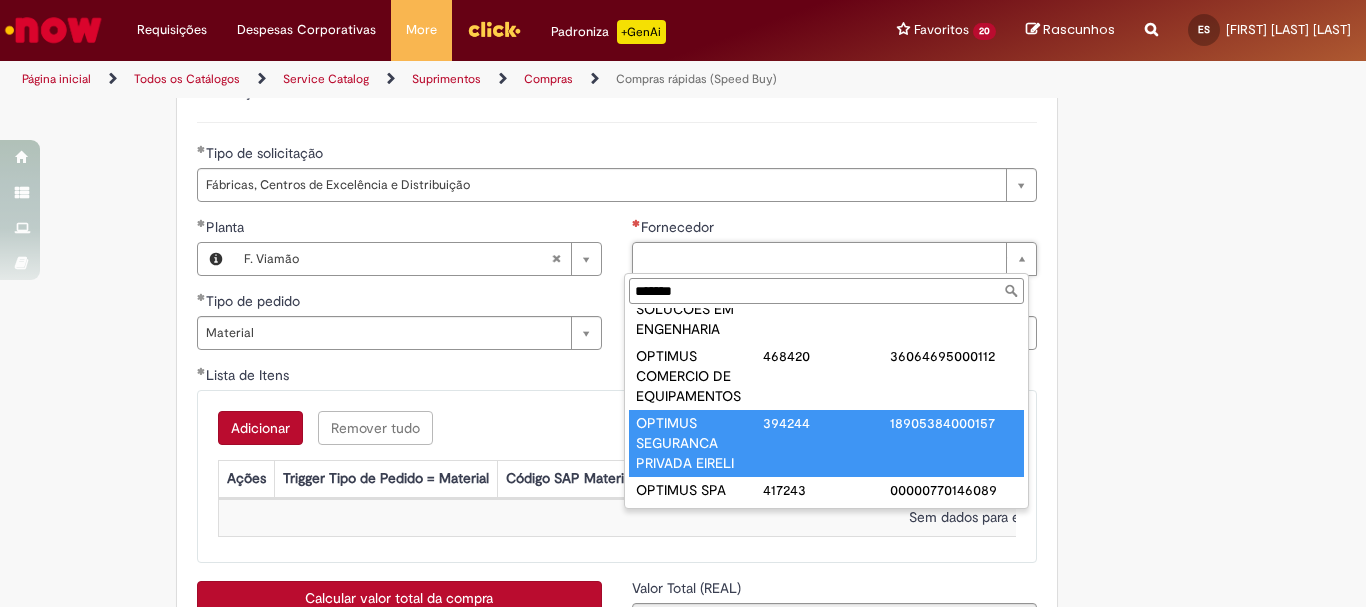 scroll, scrollTop: 0, scrollLeft: 0, axis: both 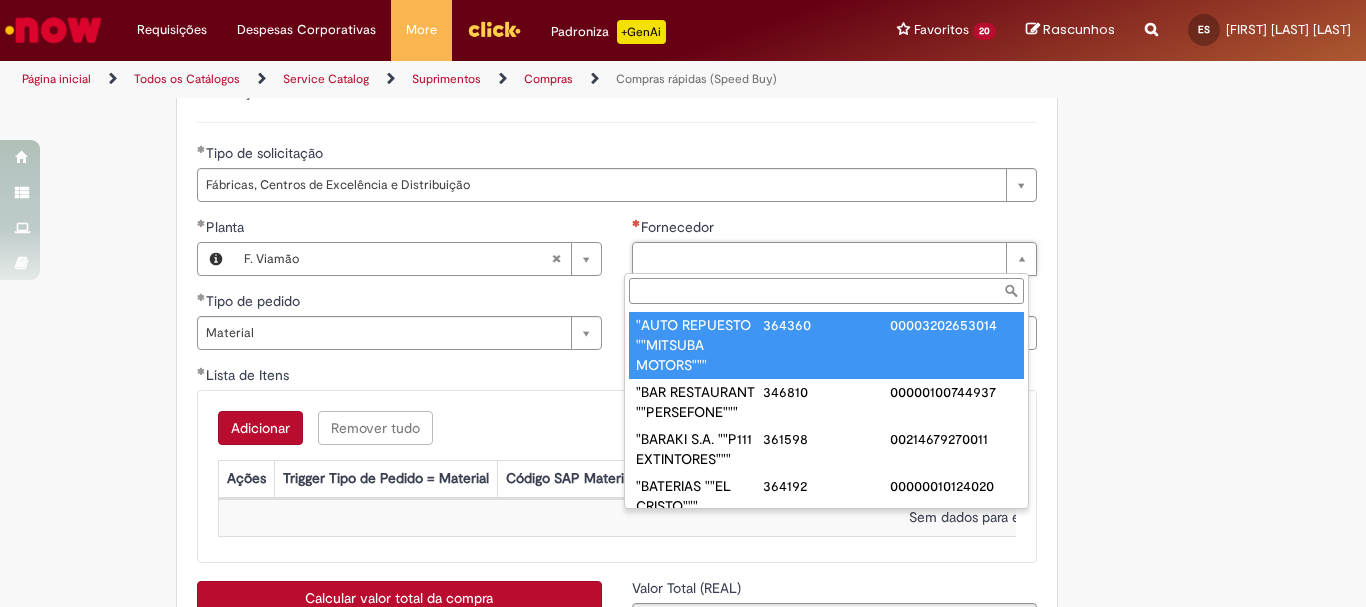 paste on "**********" 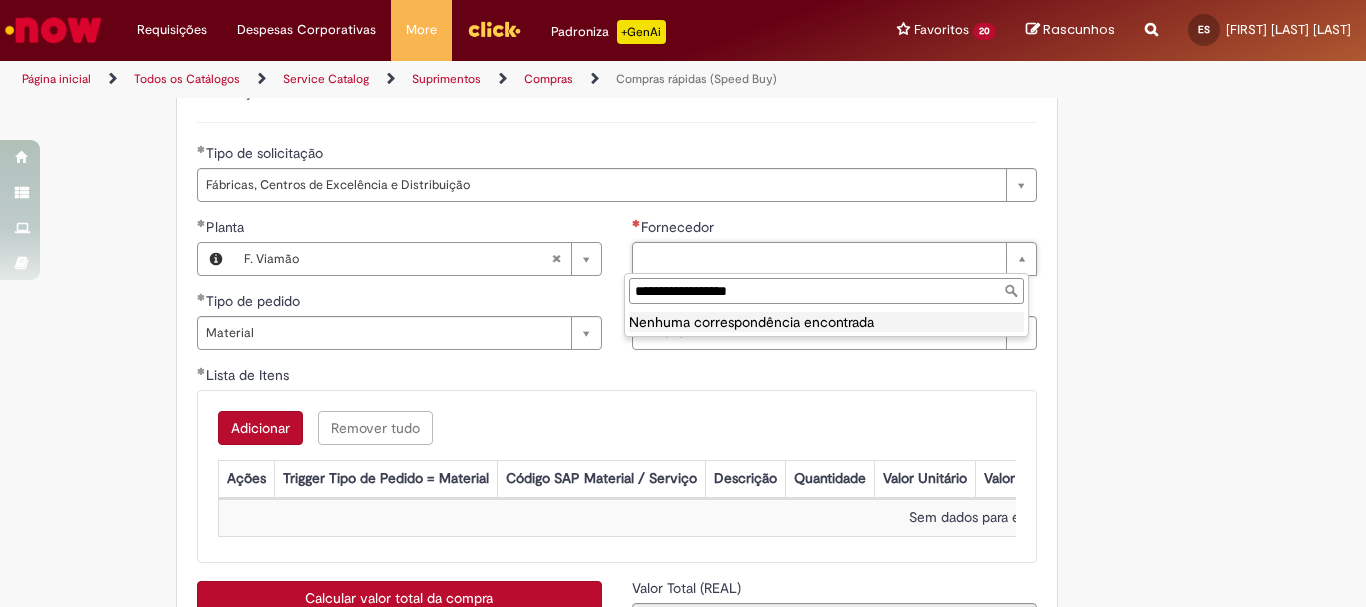 drag, startPoint x: 793, startPoint y: 290, endPoint x: 276, endPoint y: 276, distance: 517.1895 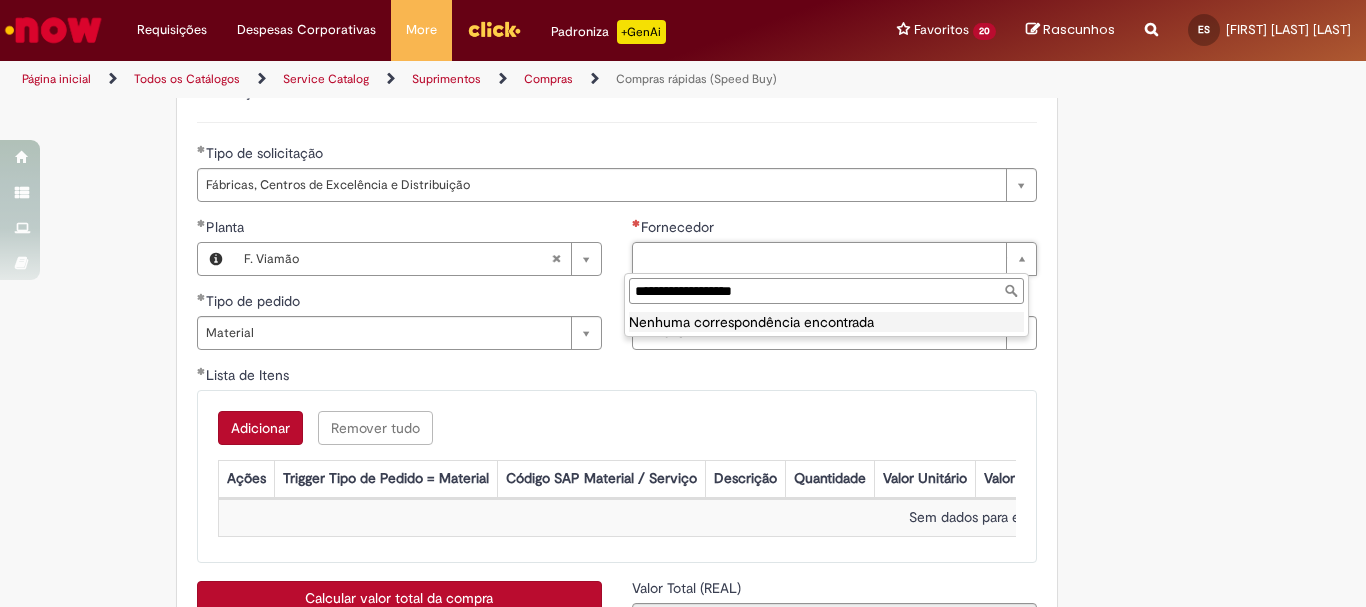 click on "**********" at bounding box center (826, 291) 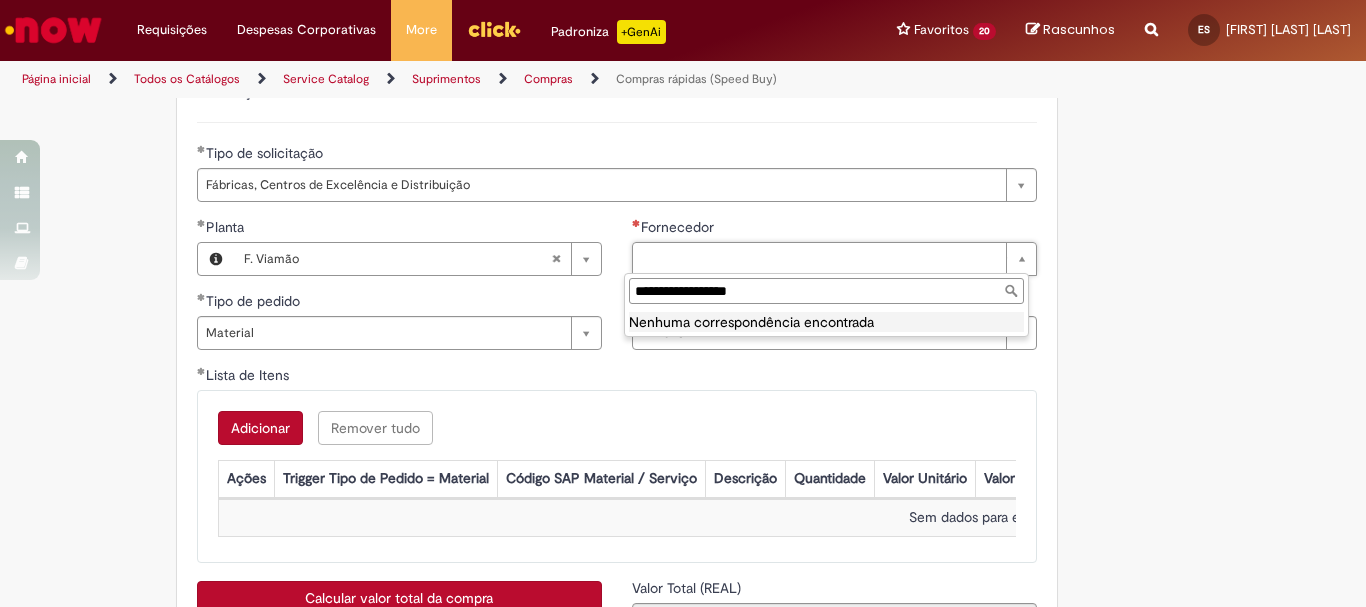 click on "**********" at bounding box center [826, 291] 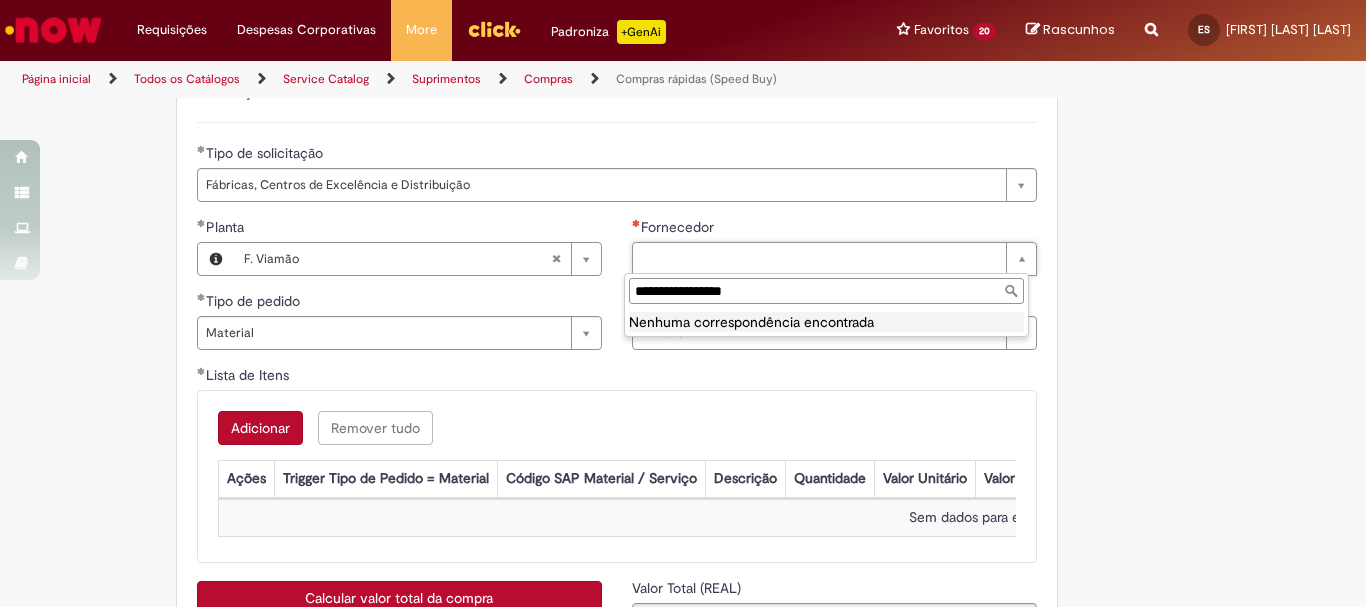 click on "**********" at bounding box center (826, 291) 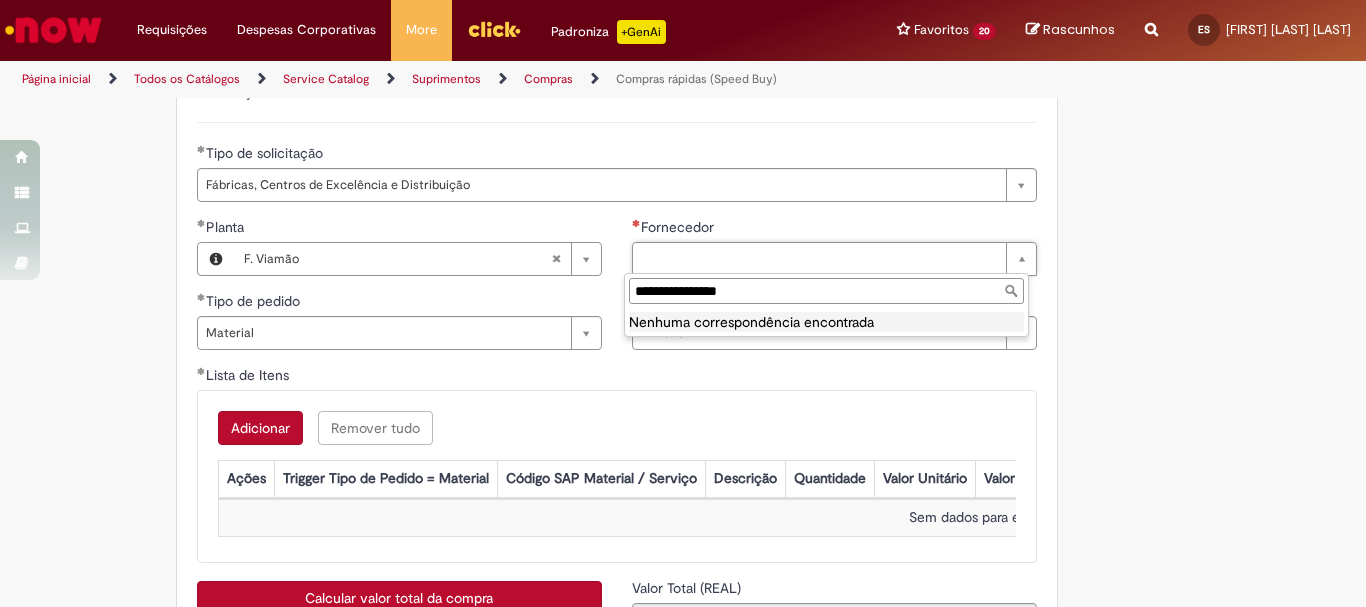 click on "**********" at bounding box center (826, 291) 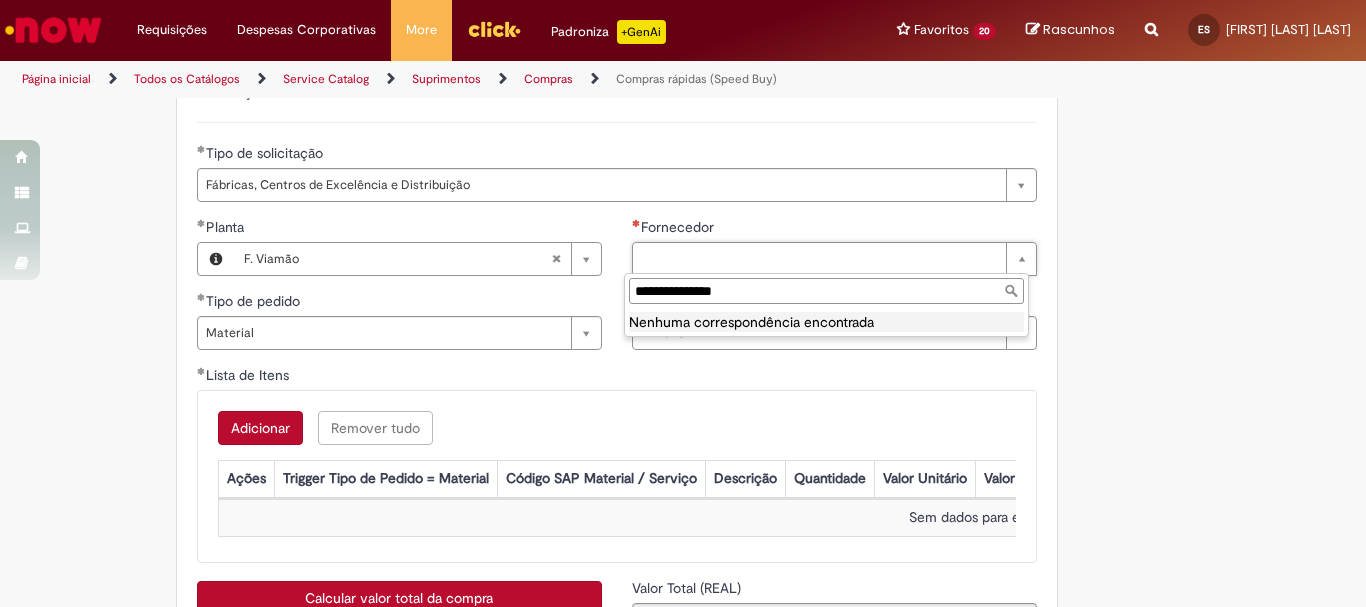 drag, startPoint x: 770, startPoint y: 296, endPoint x: 527, endPoint y: 292, distance: 243.03291 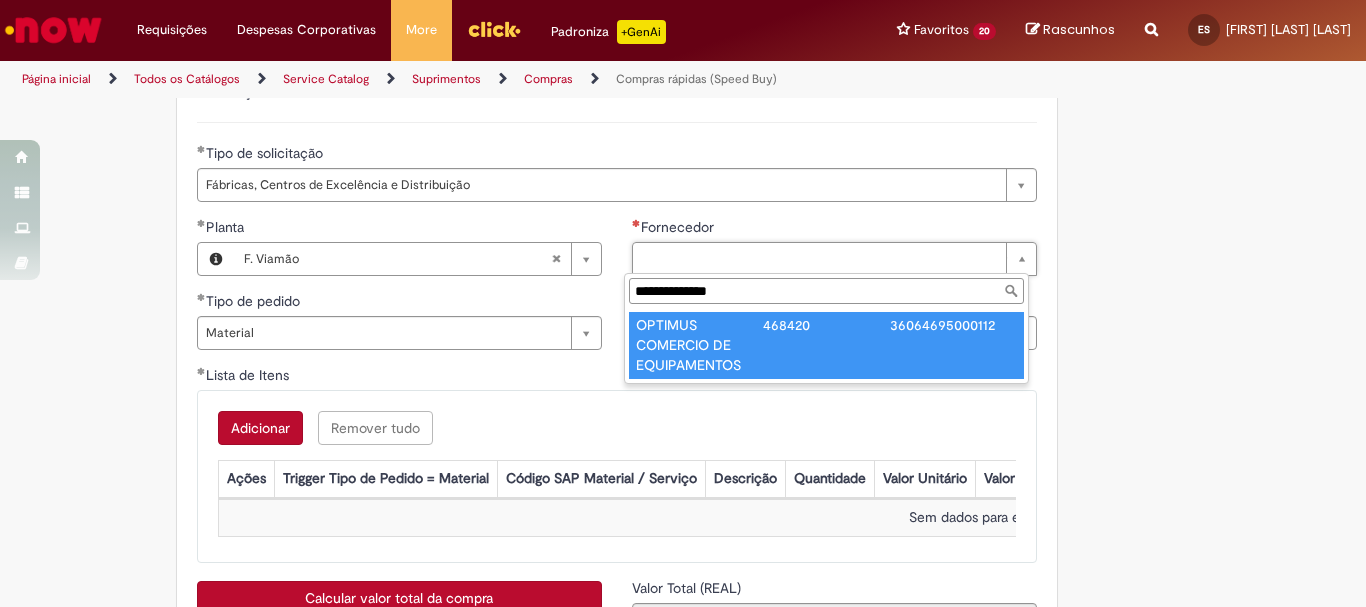 type on "**********" 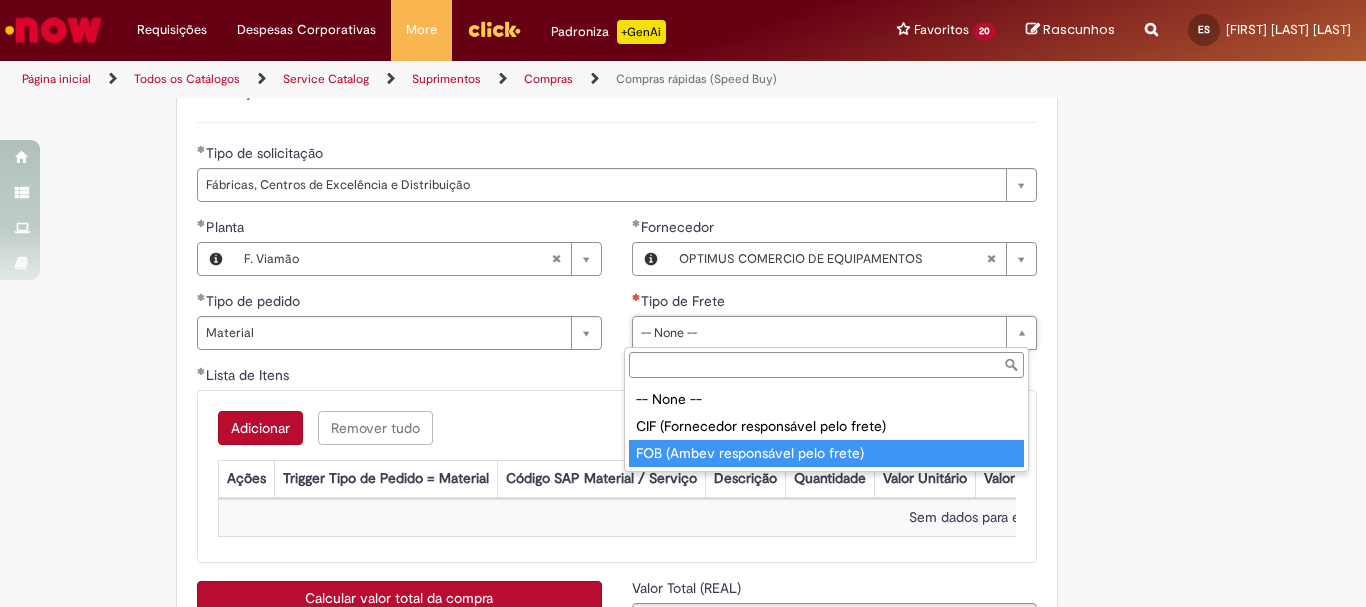 type on "**********" 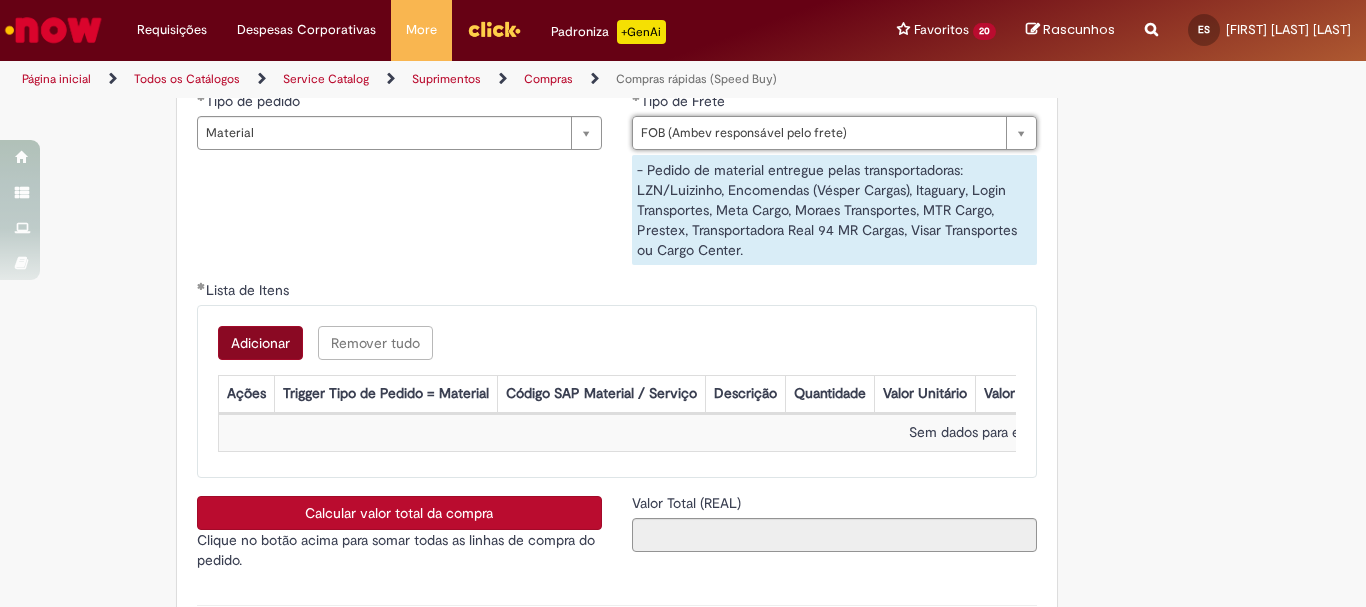 scroll, scrollTop: 3200, scrollLeft: 0, axis: vertical 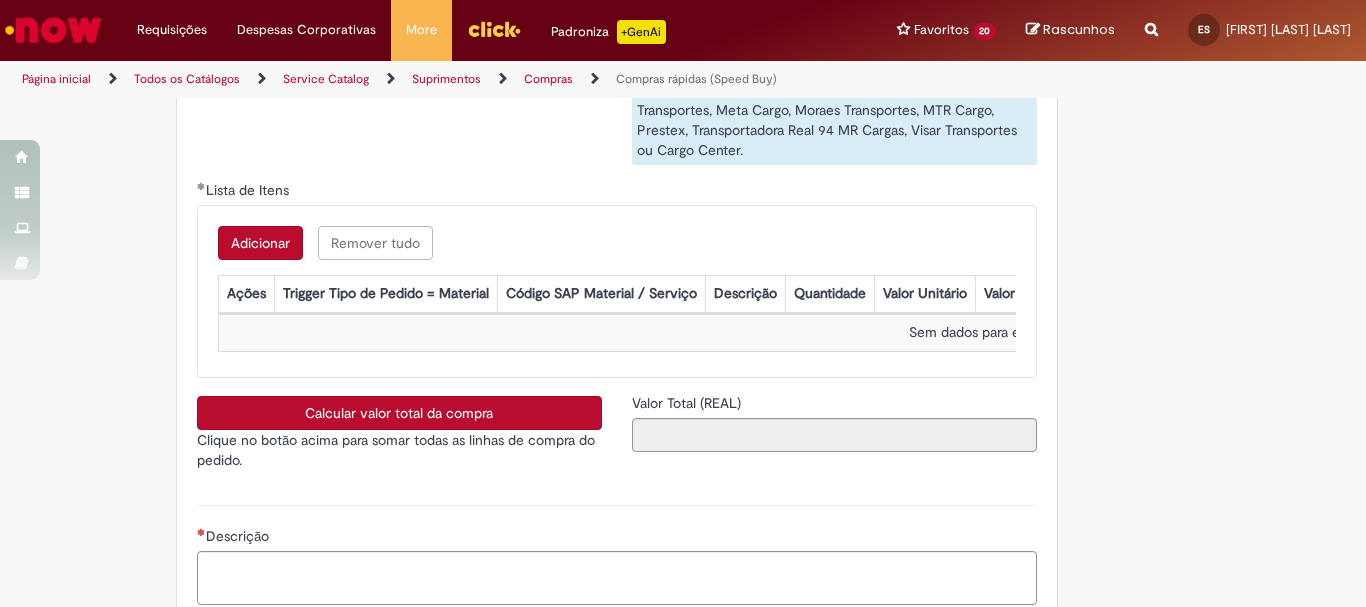 click on "Adicionar" at bounding box center [260, 243] 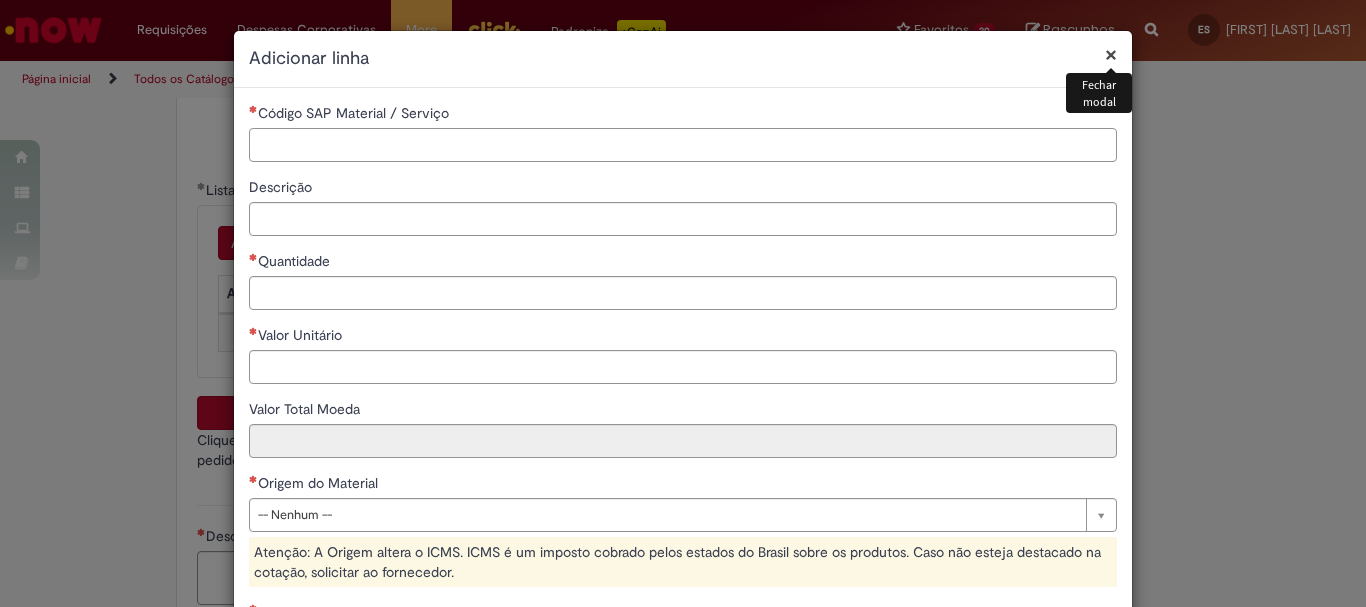 click on "Código SAP Material / Serviço" at bounding box center [683, 145] 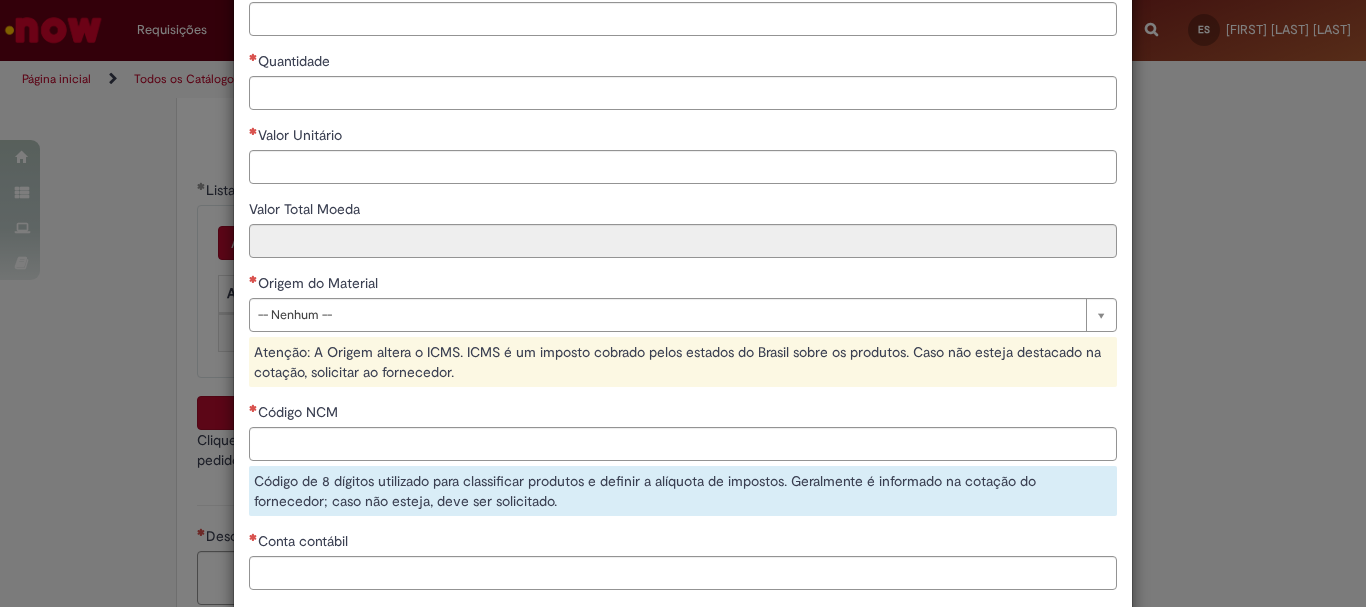 scroll, scrollTop: 0, scrollLeft: 0, axis: both 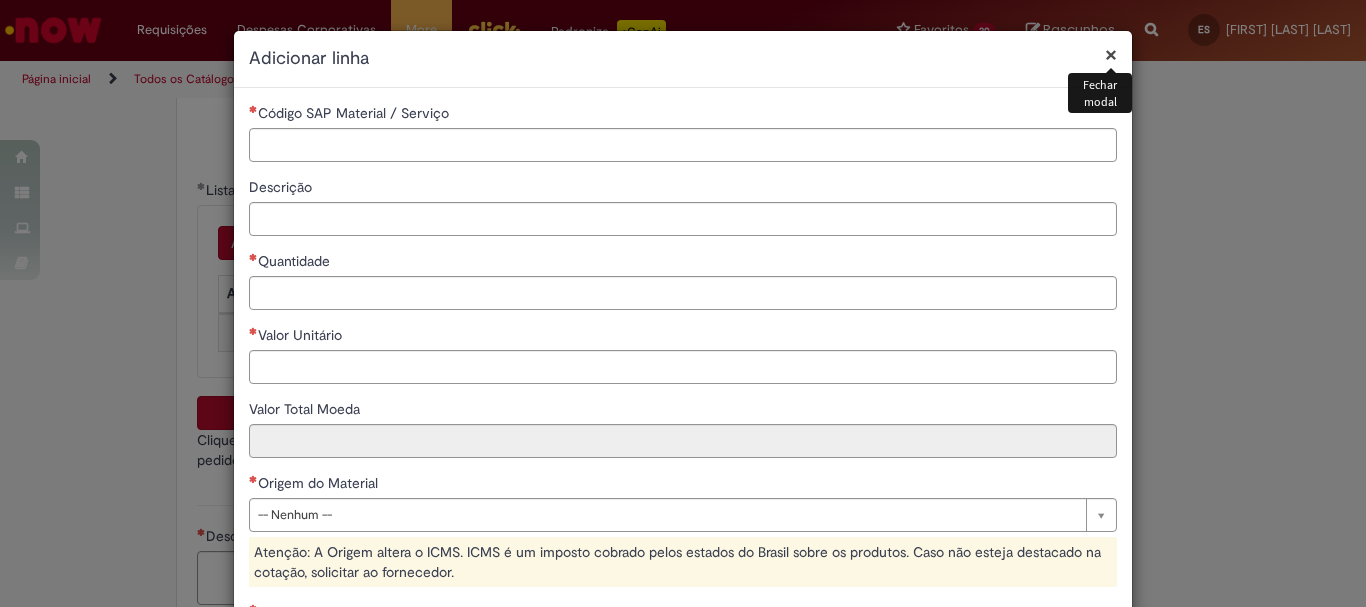 click on "×" at bounding box center [1111, 54] 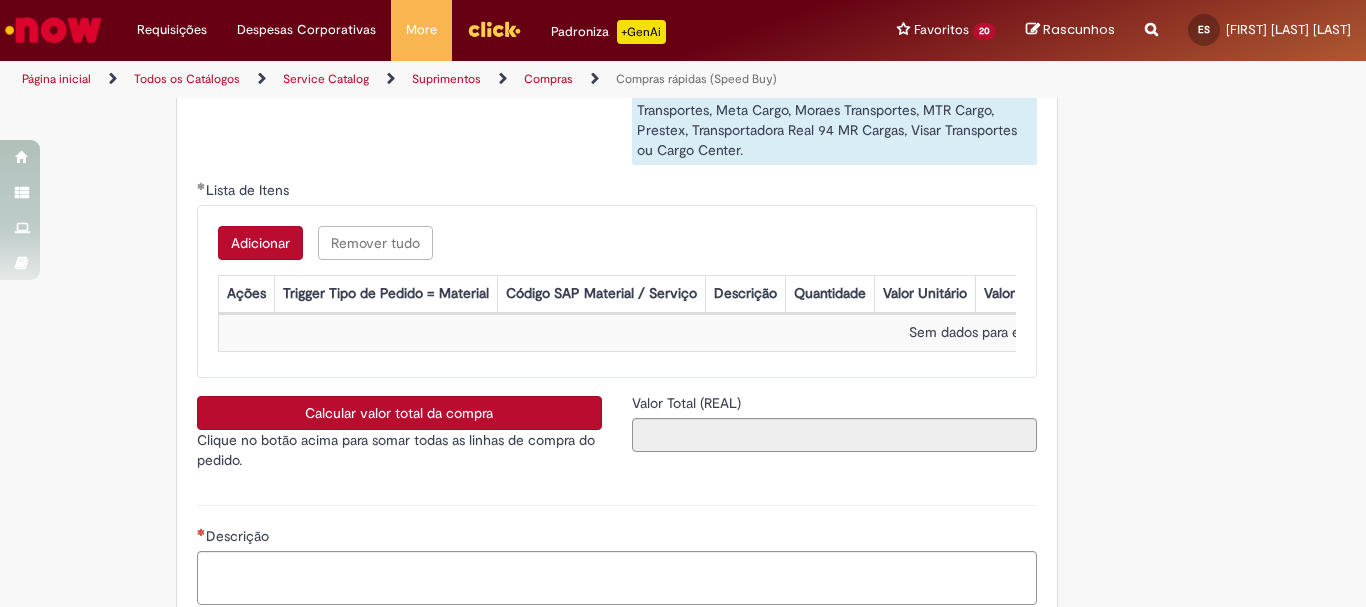 scroll, scrollTop: 3000, scrollLeft: 0, axis: vertical 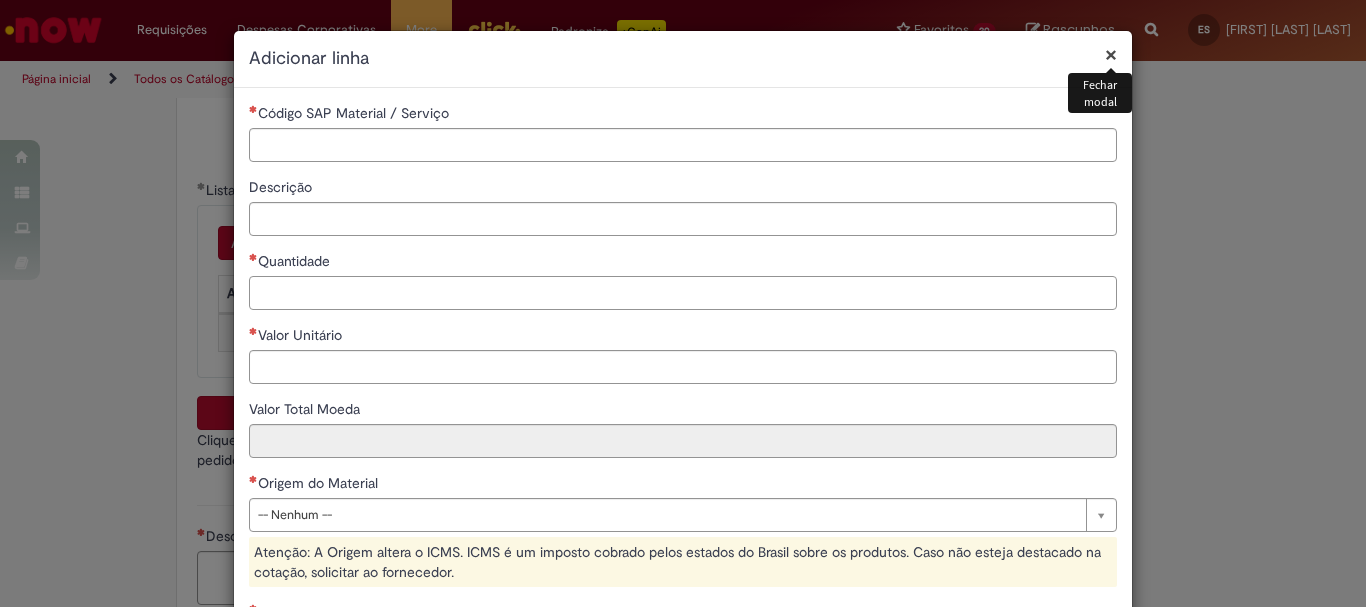 click on "Quantidade" at bounding box center [683, 293] 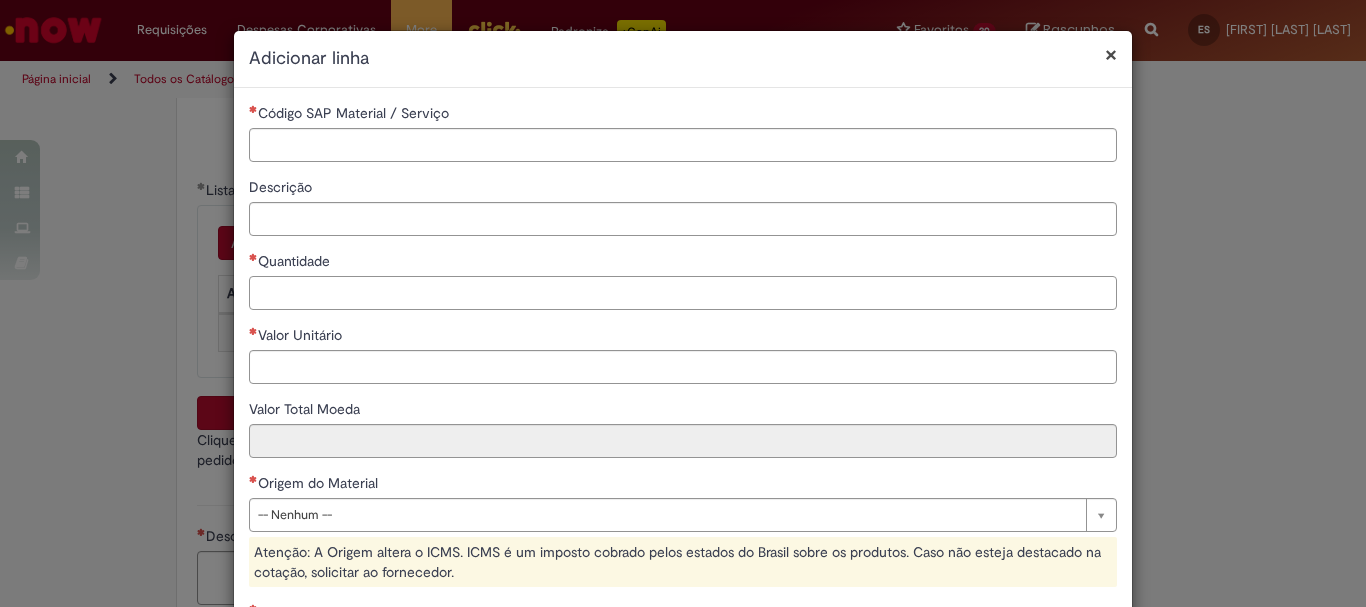 scroll, scrollTop: 200, scrollLeft: 0, axis: vertical 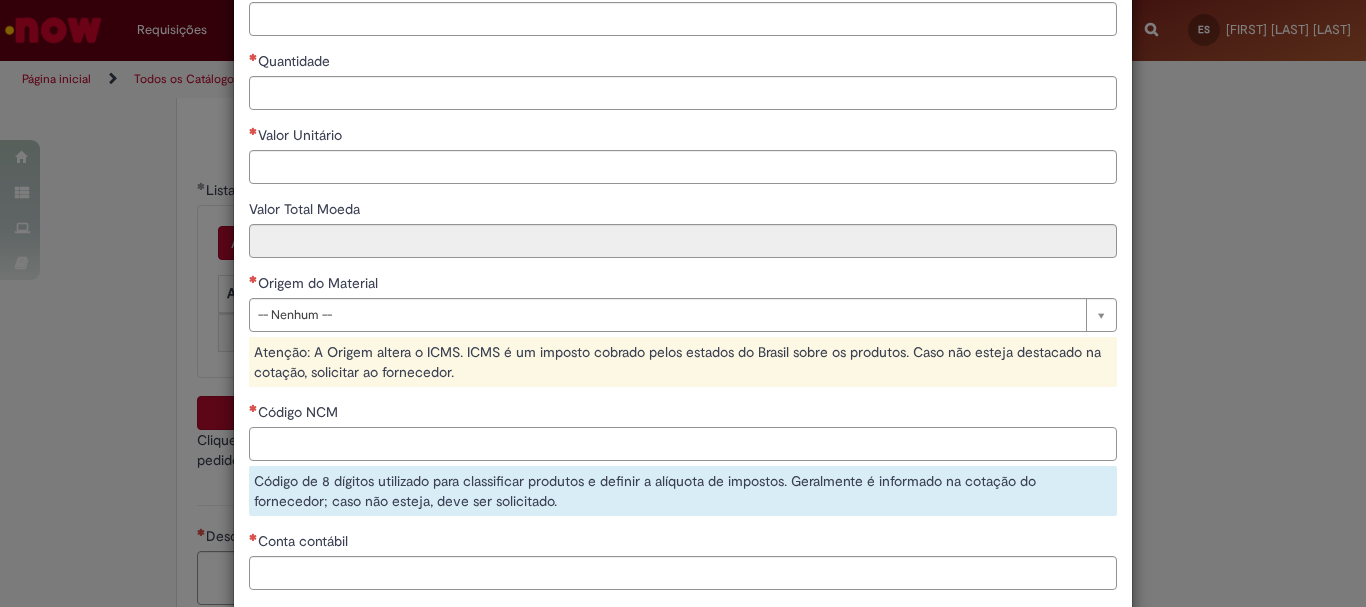 click on "Código NCM" at bounding box center [683, 444] 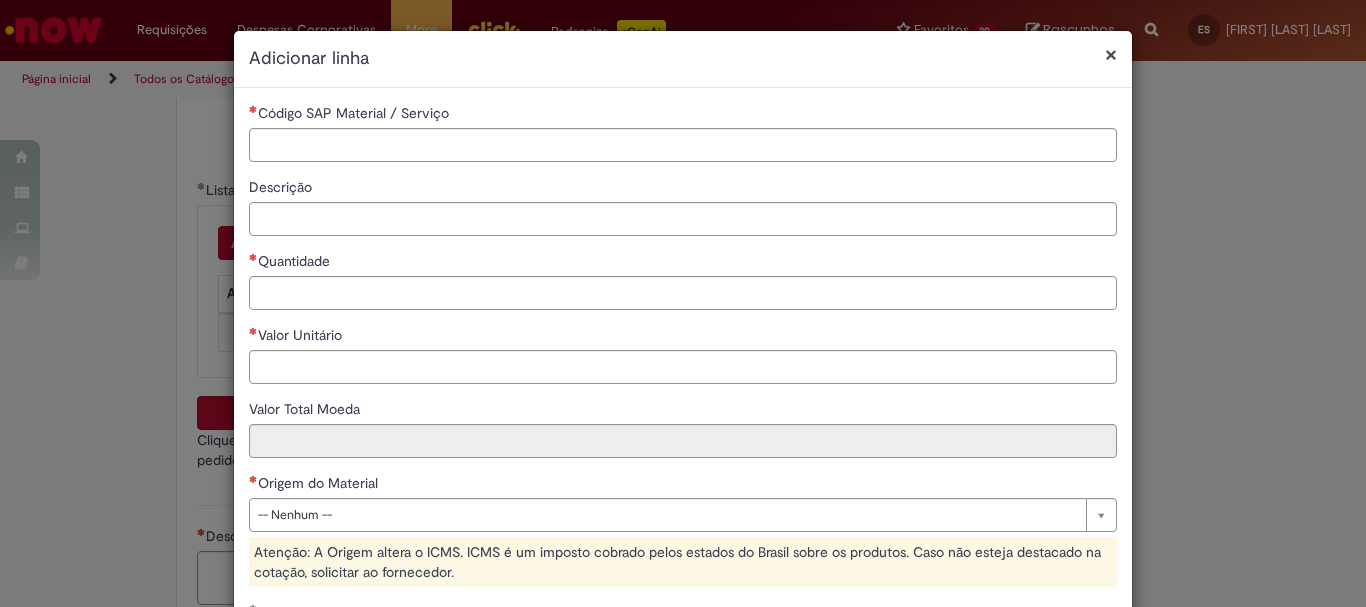 scroll, scrollTop: 200, scrollLeft: 0, axis: vertical 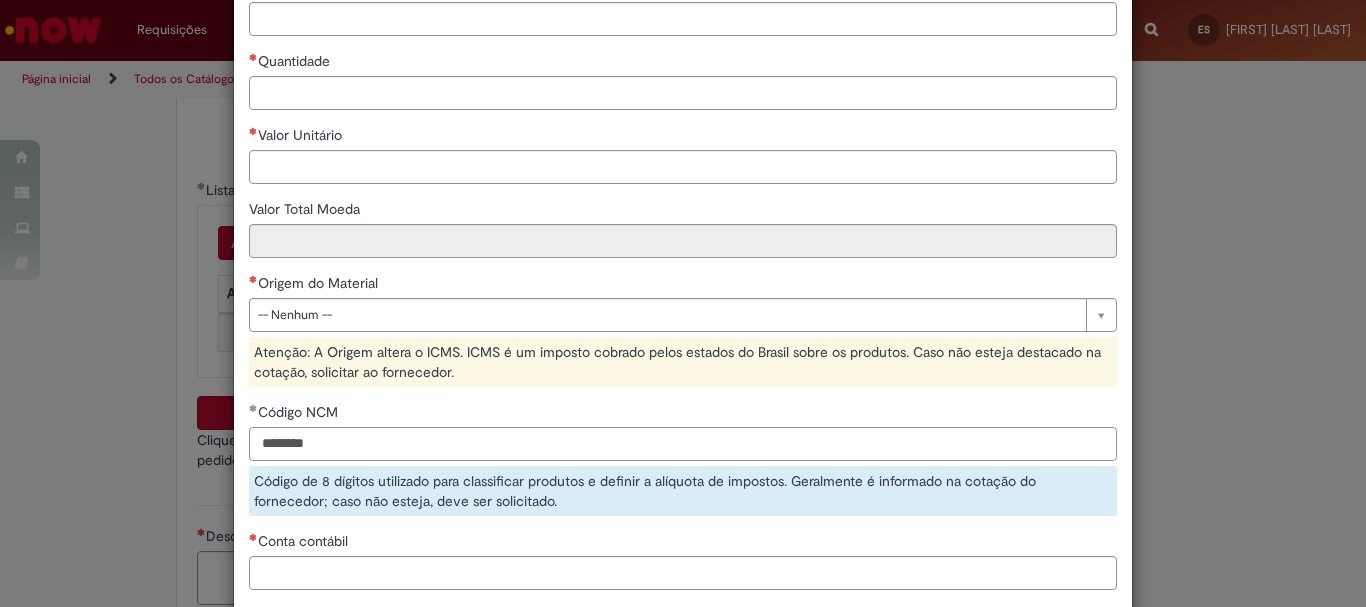 type on "********" 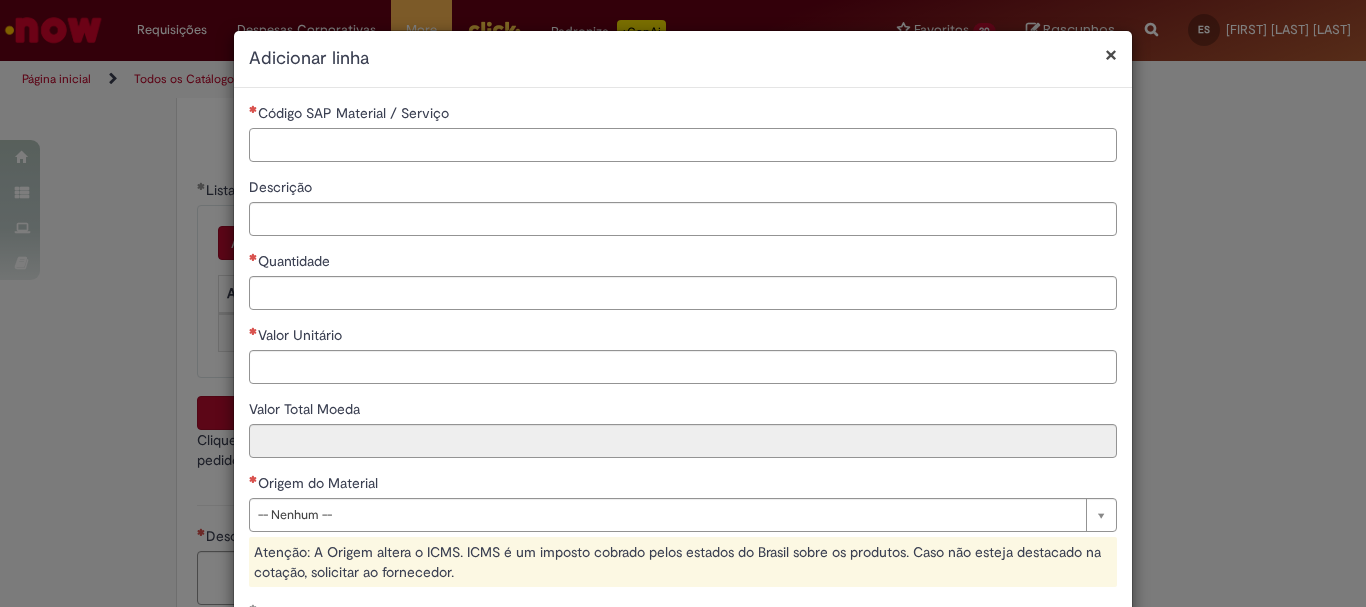 click on "Código SAP Material / Serviço" at bounding box center (683, 145) 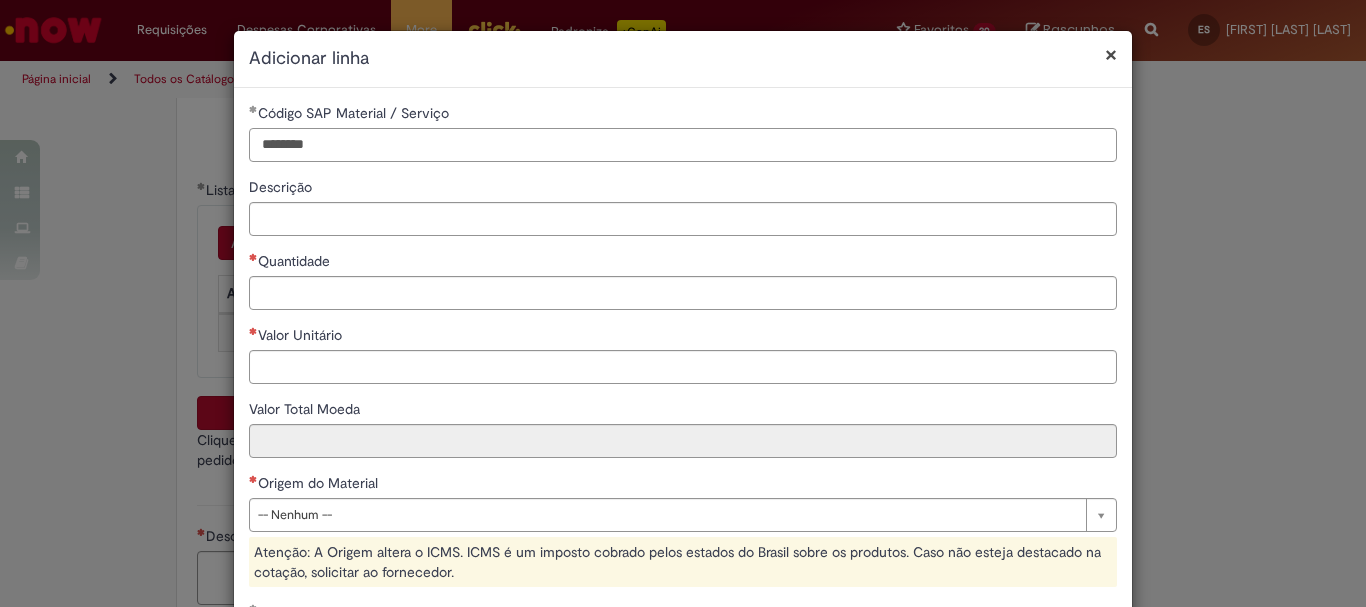 type on "********" 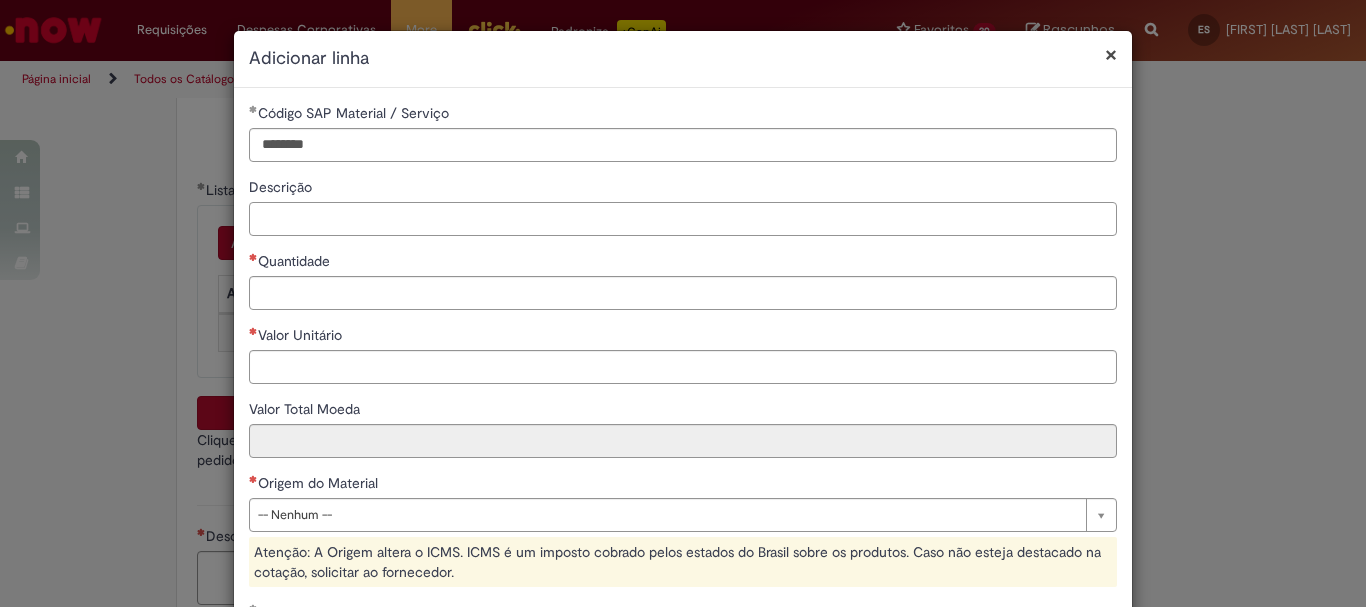 click on "Descrição" at bounding box center (683, 219) 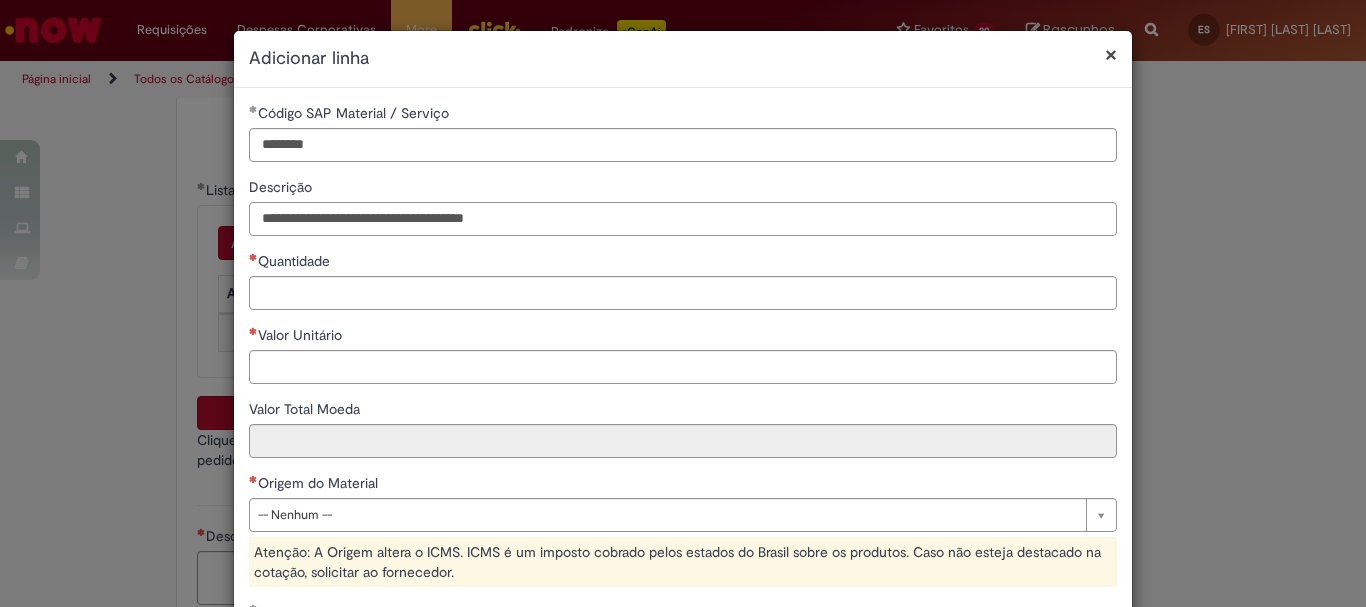 type on "**********" 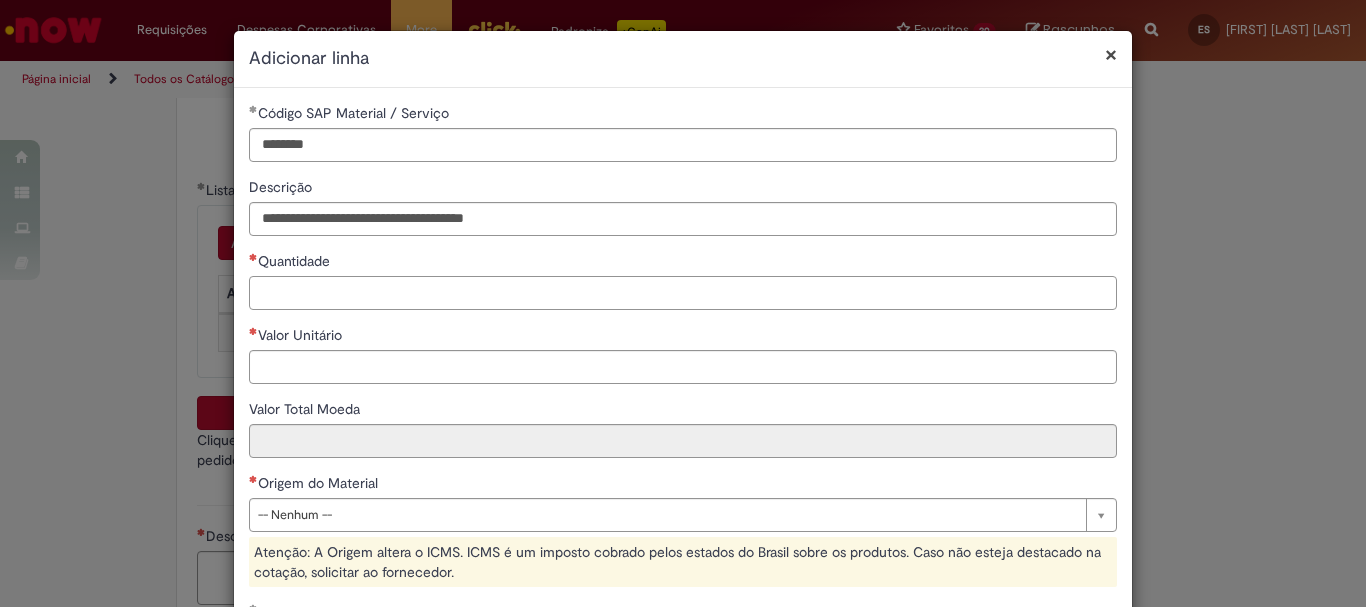 click on "Quantidade" at bounding box center [683, 293] 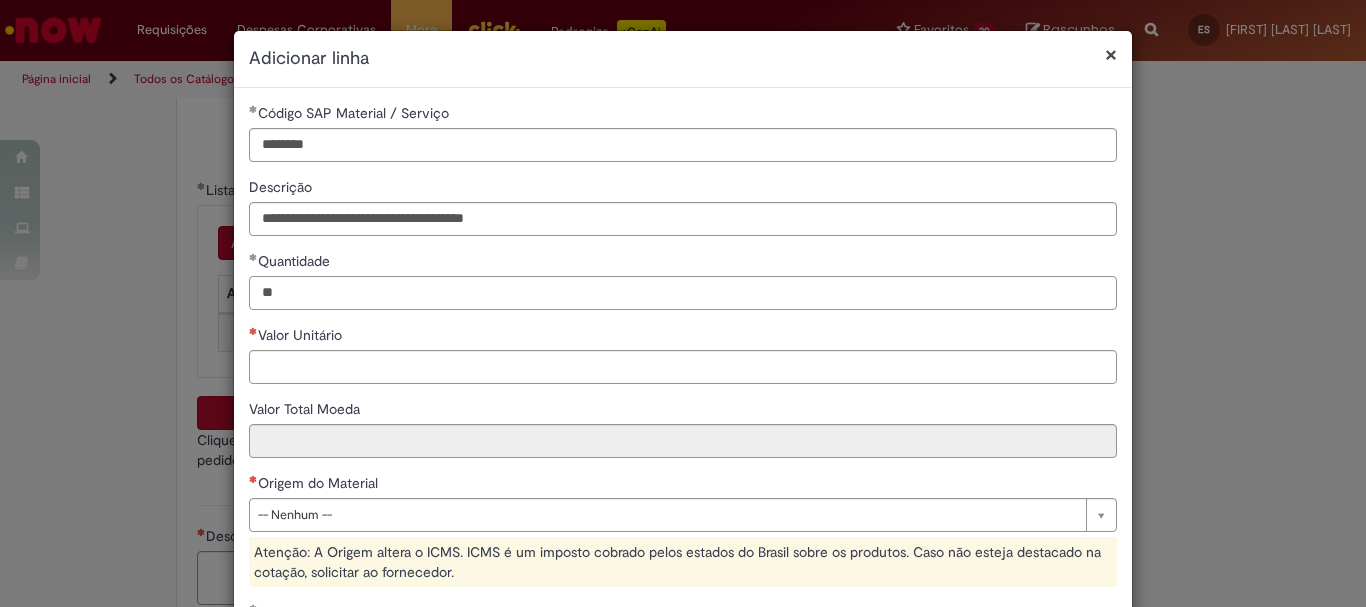 type on "**" 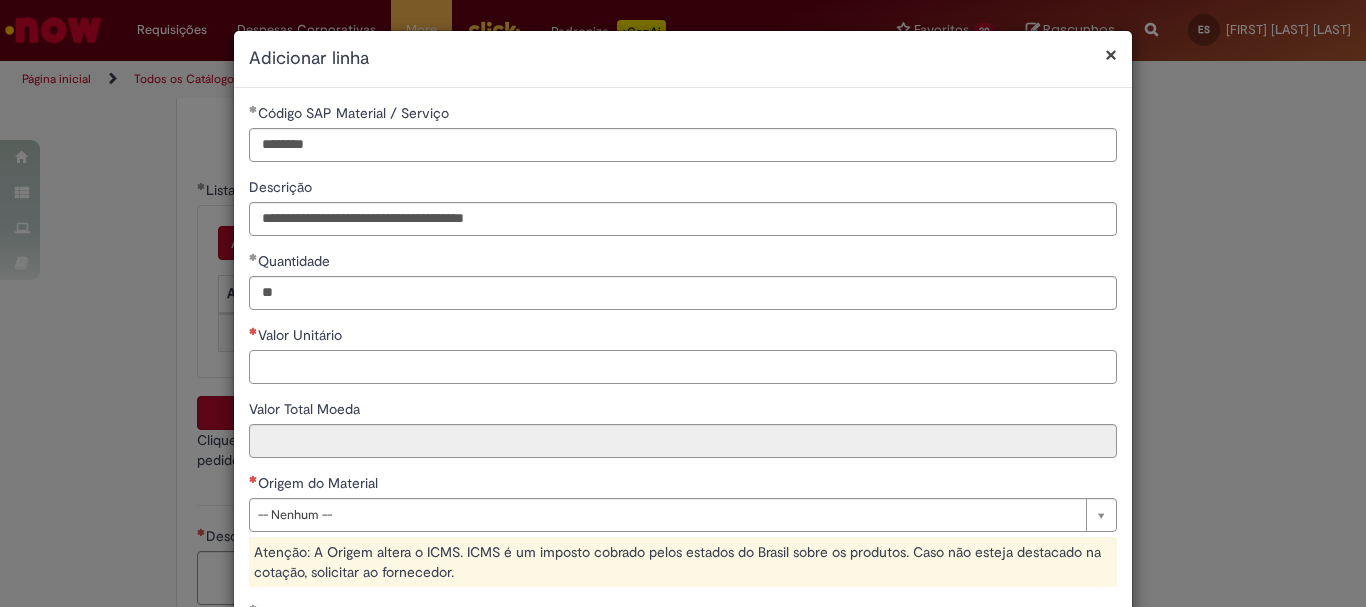 click on "Valor Unitário" at bounding box center (683, 367) 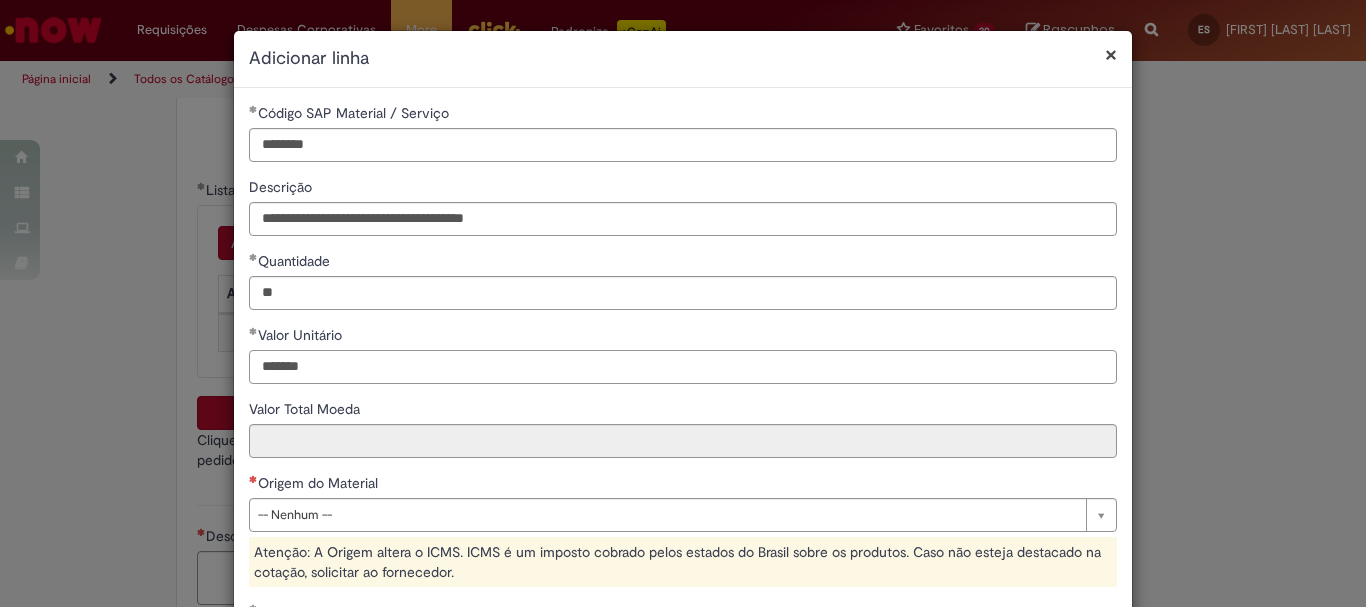 click on "******" at bounding box center [683, 367] 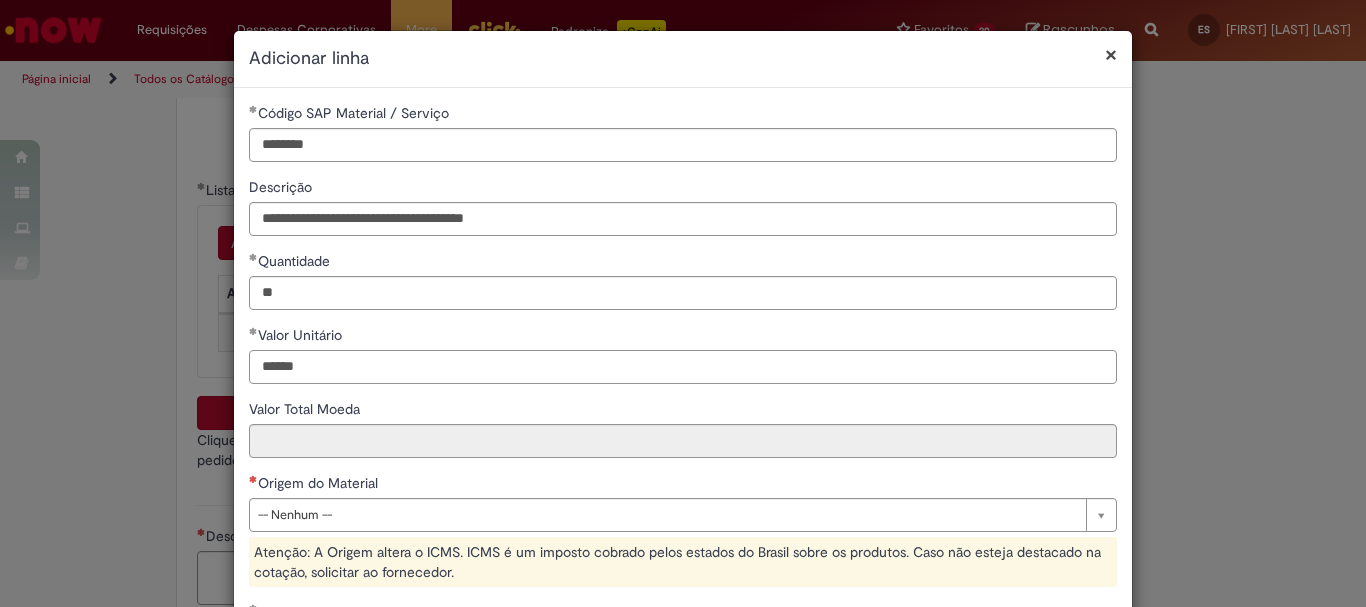 type on "******" 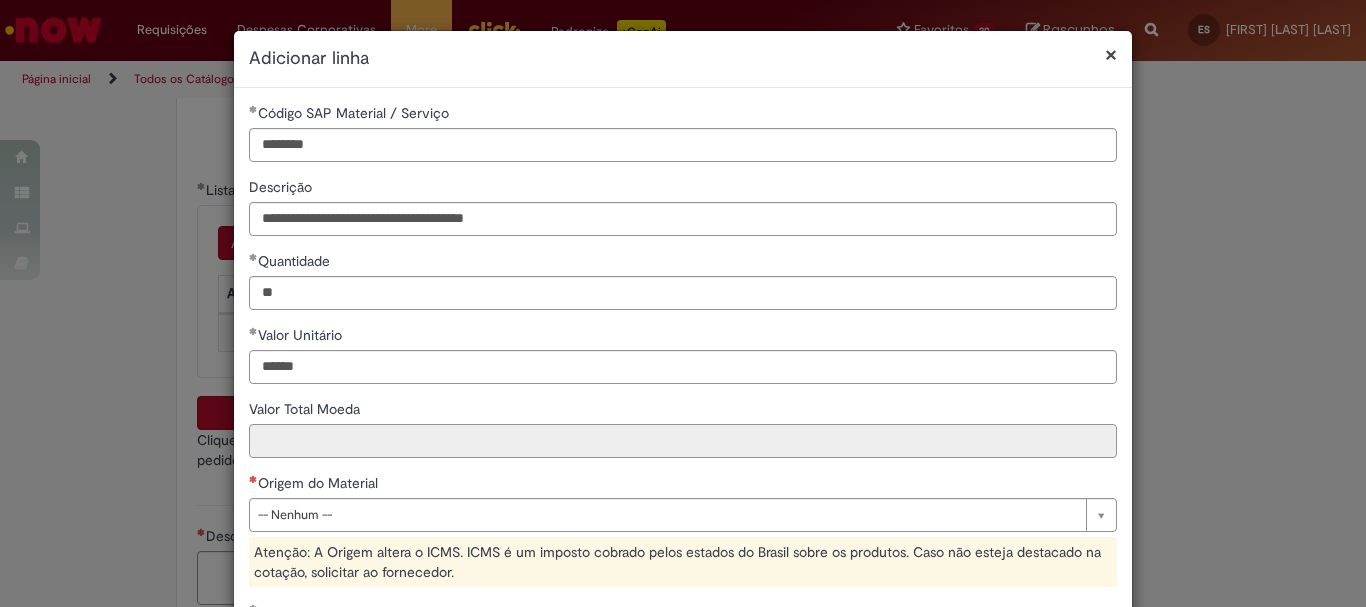 type on "********" 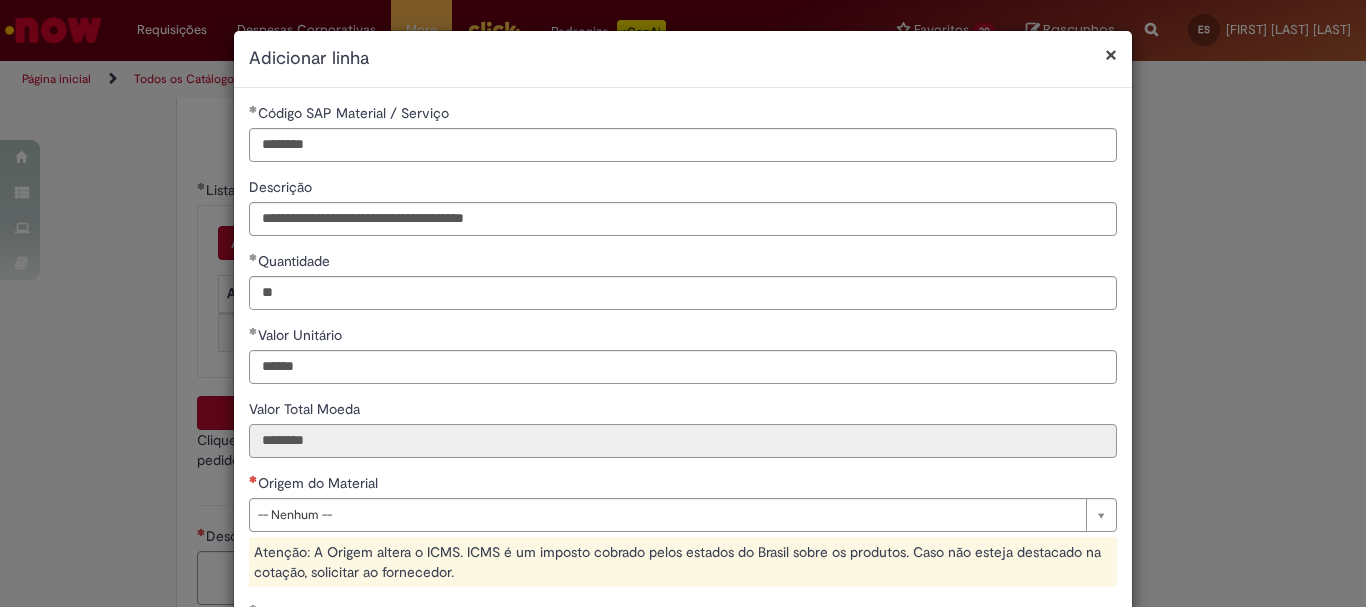 click on "********" at bounding box center (683, 441) 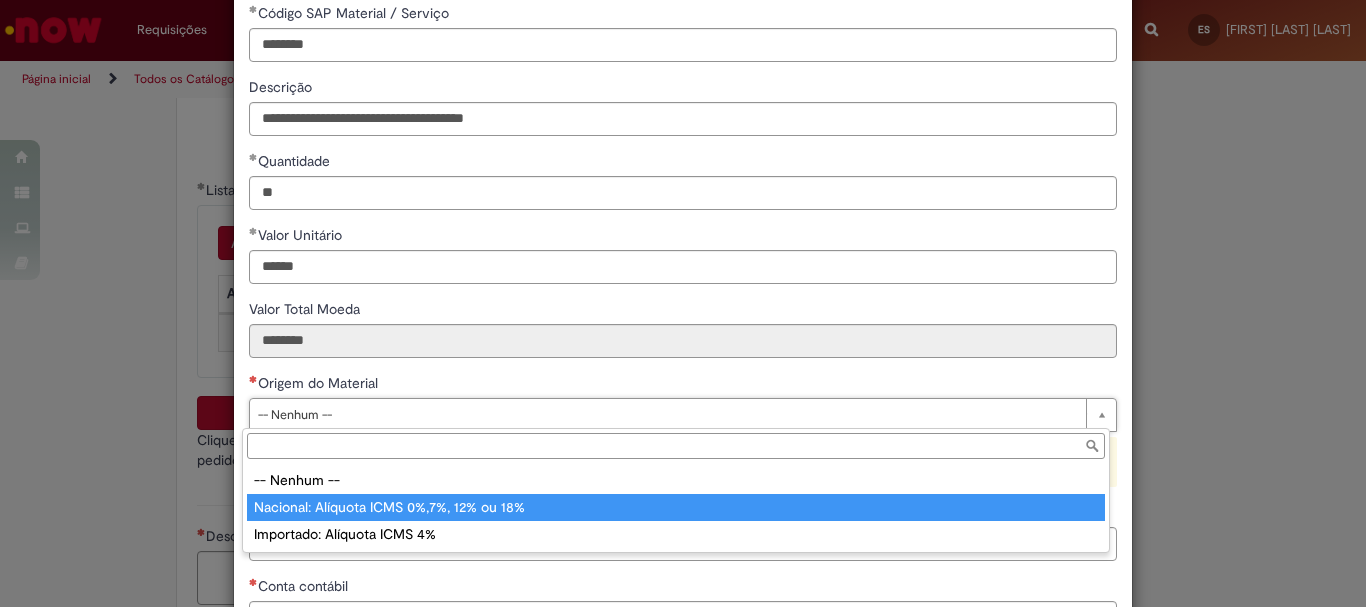 type on "**********" 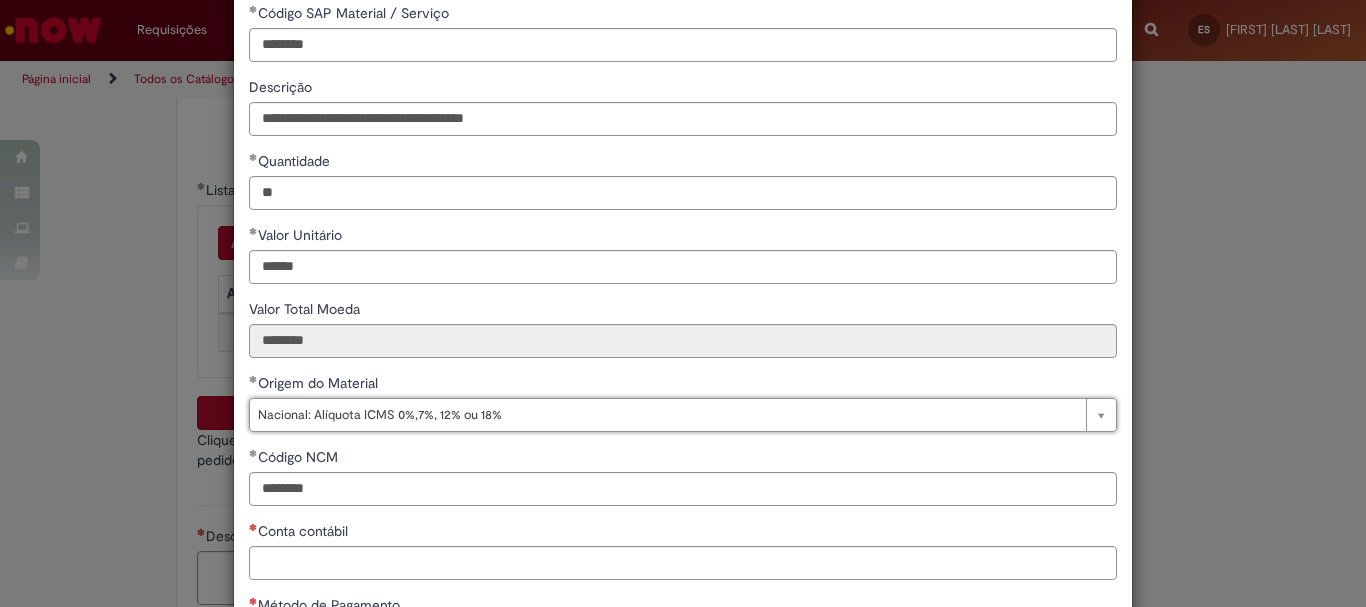 scroll, scrollTop: 200, scrollLeft: 0, axis: vertical 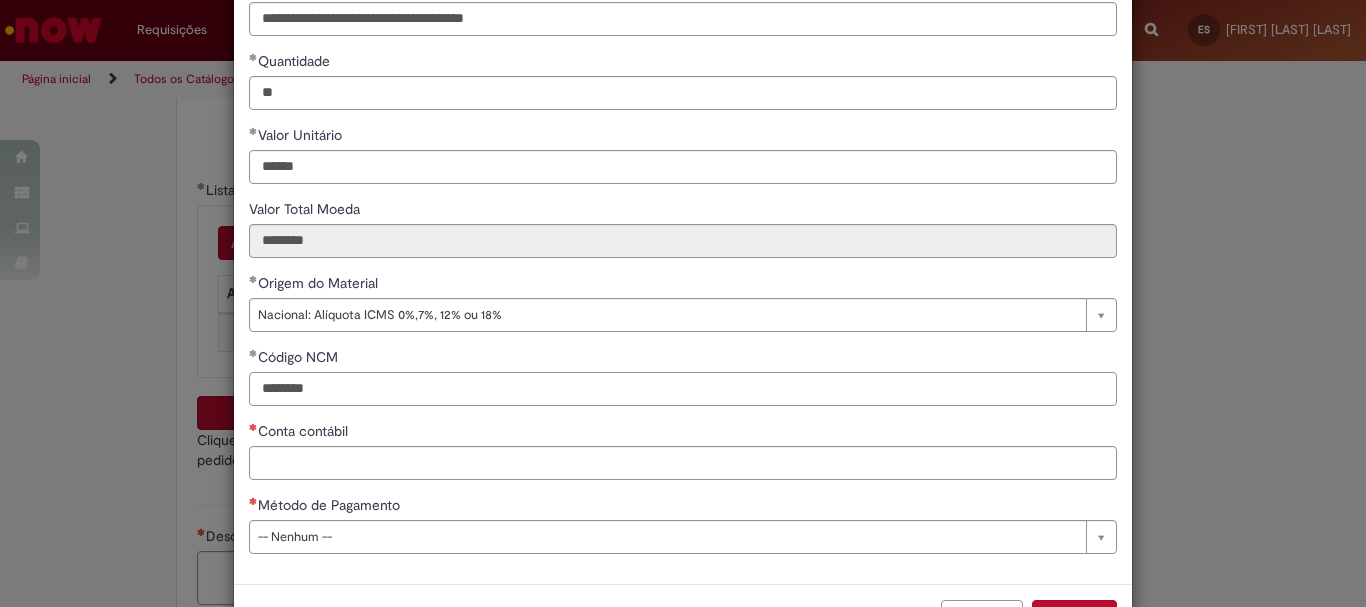 drag, startPoint x: 336, startPoint y: 388, endPoint x: 53, endPoint y: 380, distance: 283.11304 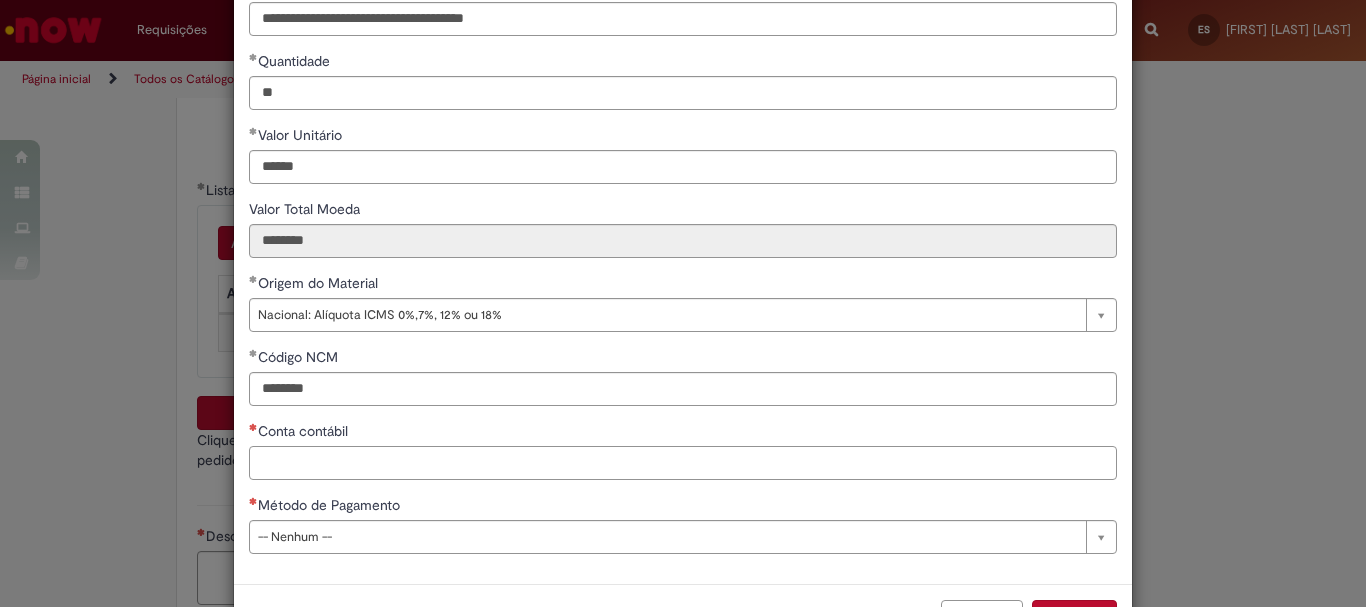 click on "Conta contábil" at bounding box center [683, 463] 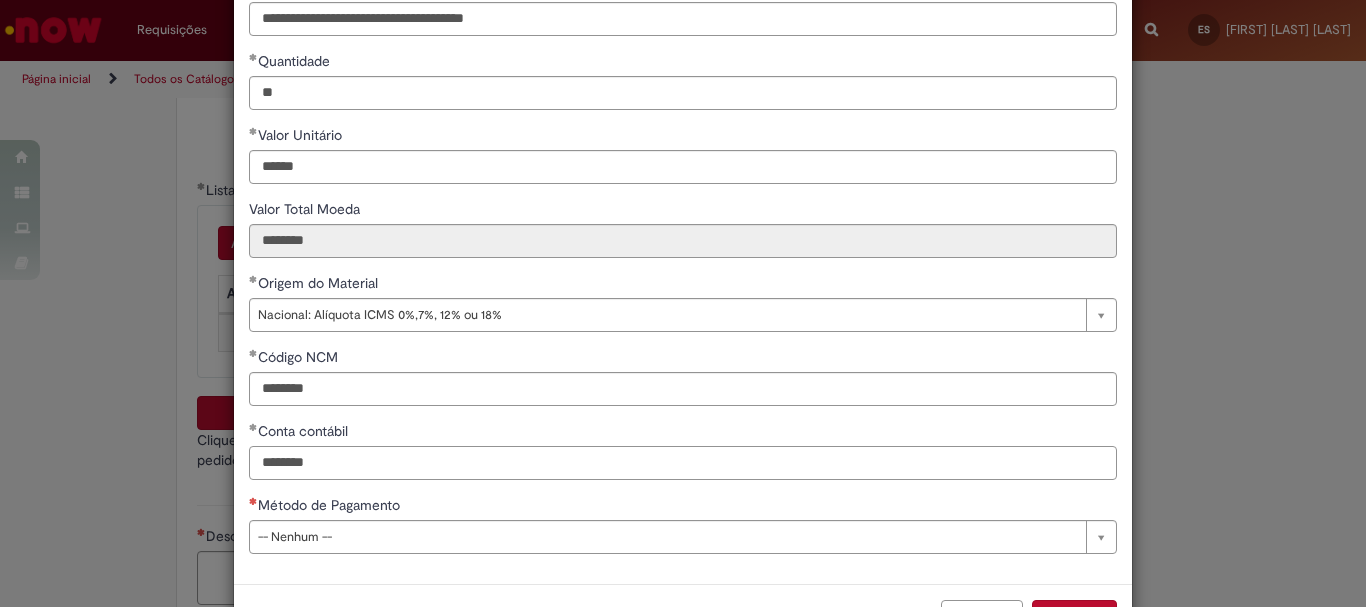 type on "********" 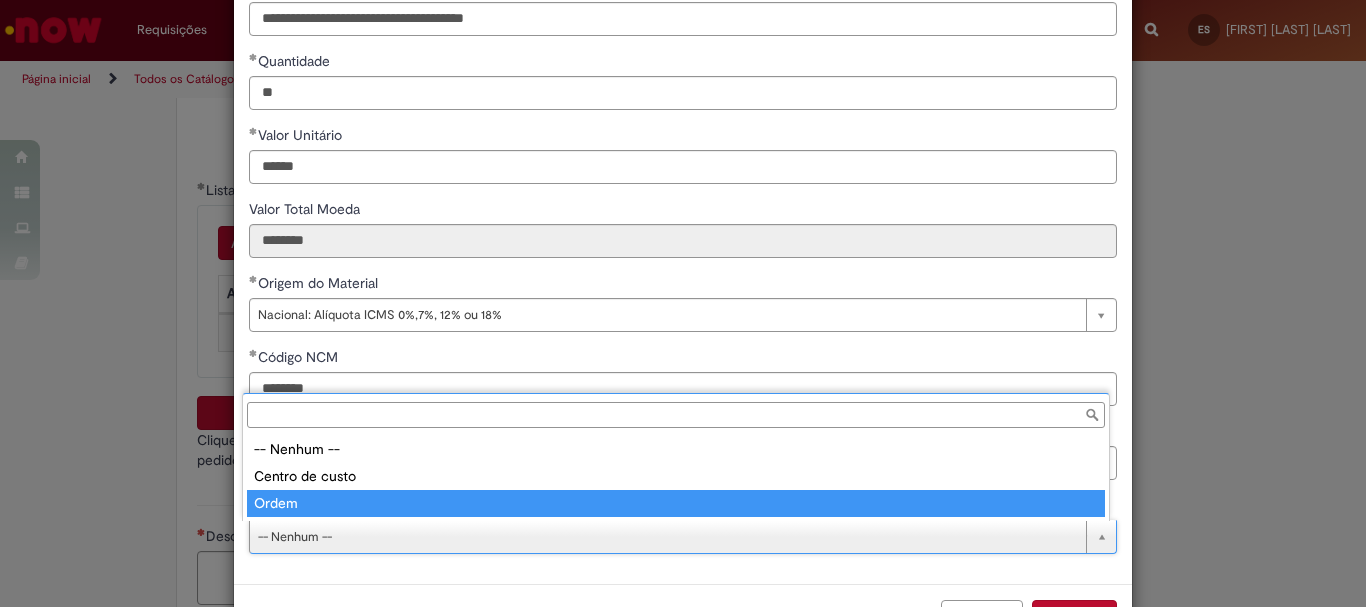 type on "*****" 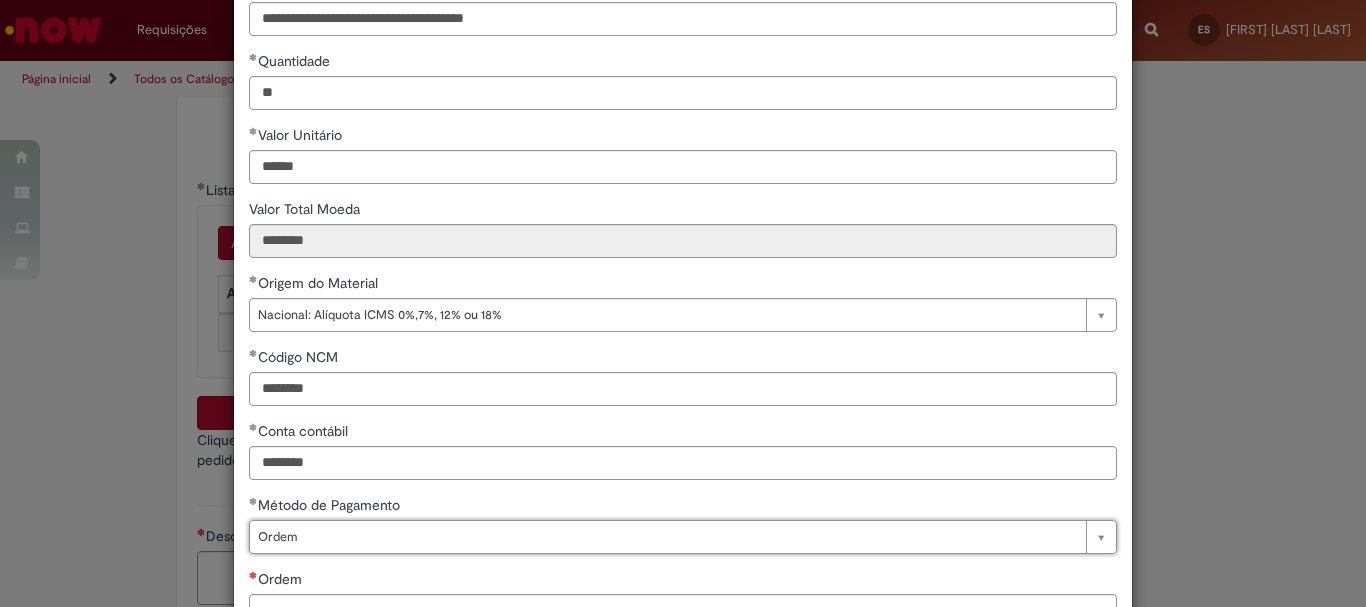 scroll, scrollTop: 347, scrollLeft: 0, axis: vertical 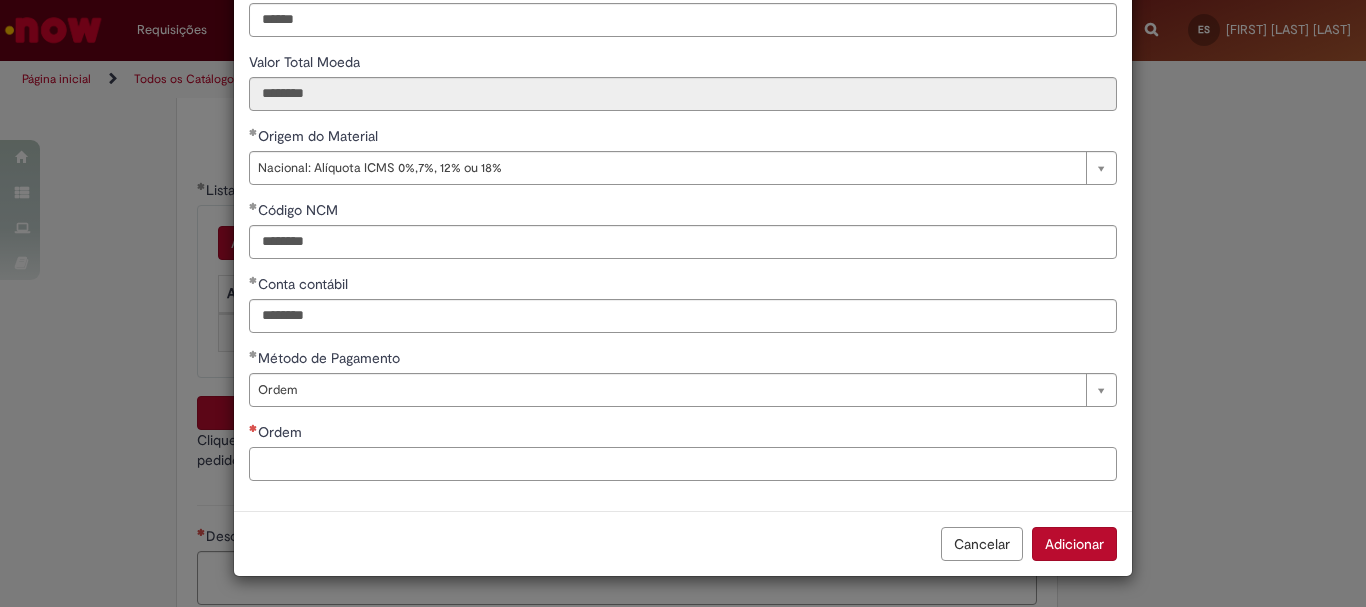 click on "Ordem" at bounding box center [683, 464] 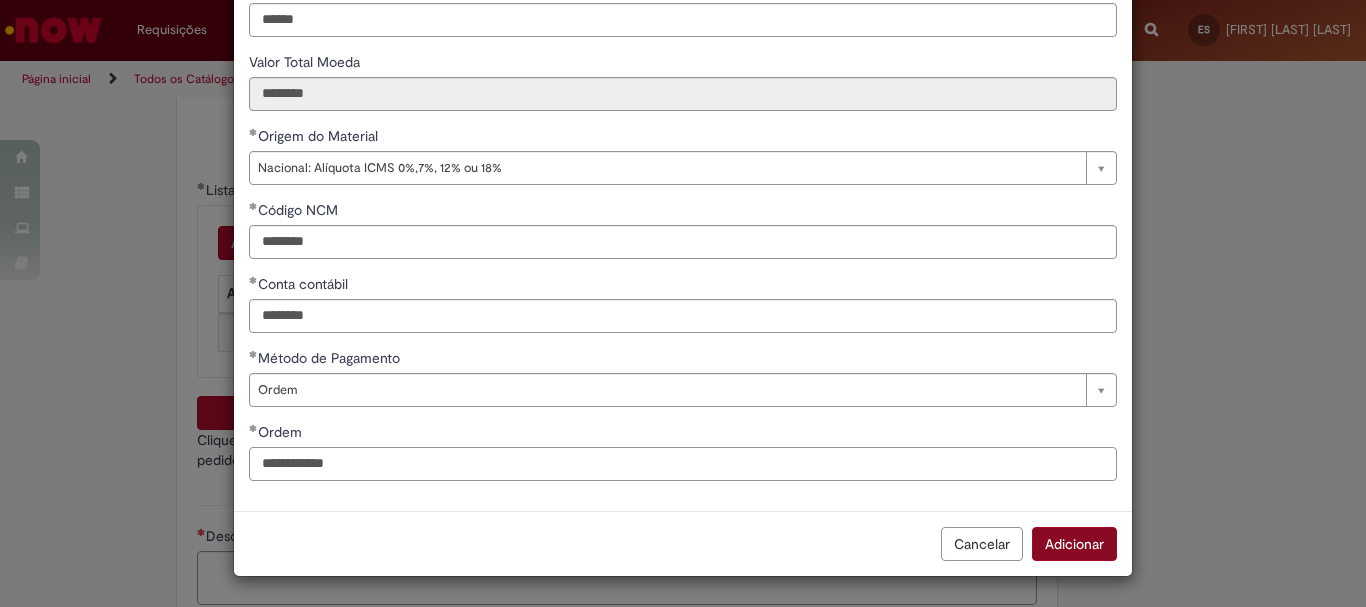 type on "**********" 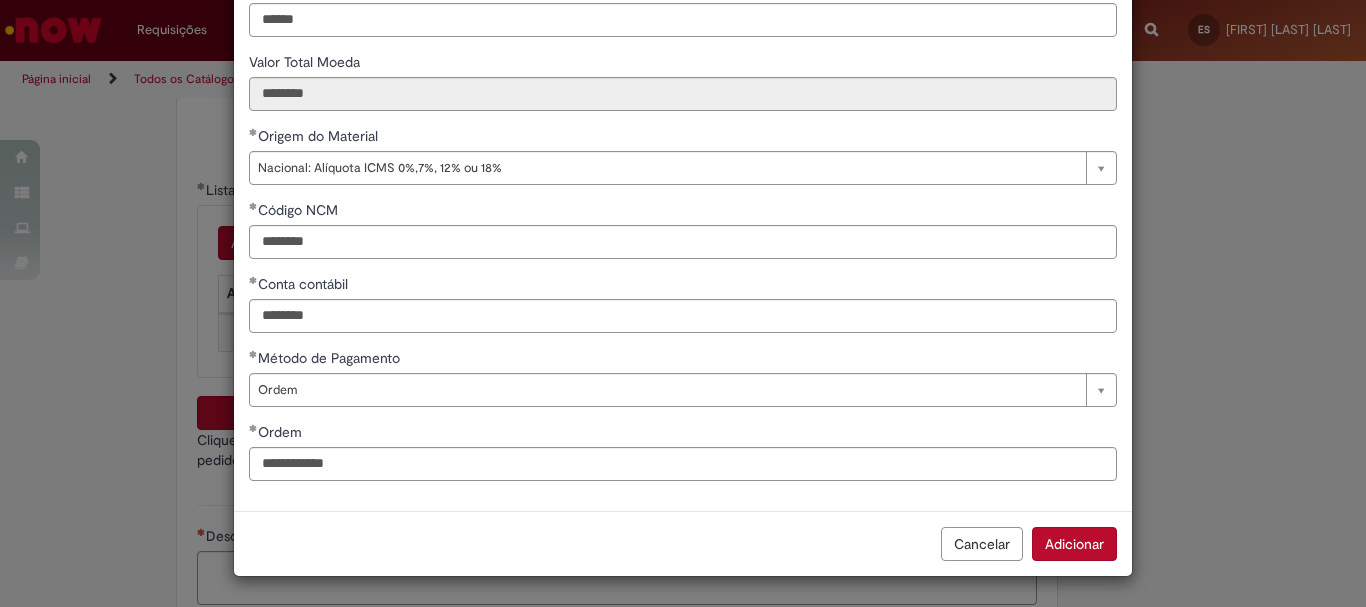 click on "Adicionar" at bounding box center (1074, 544) 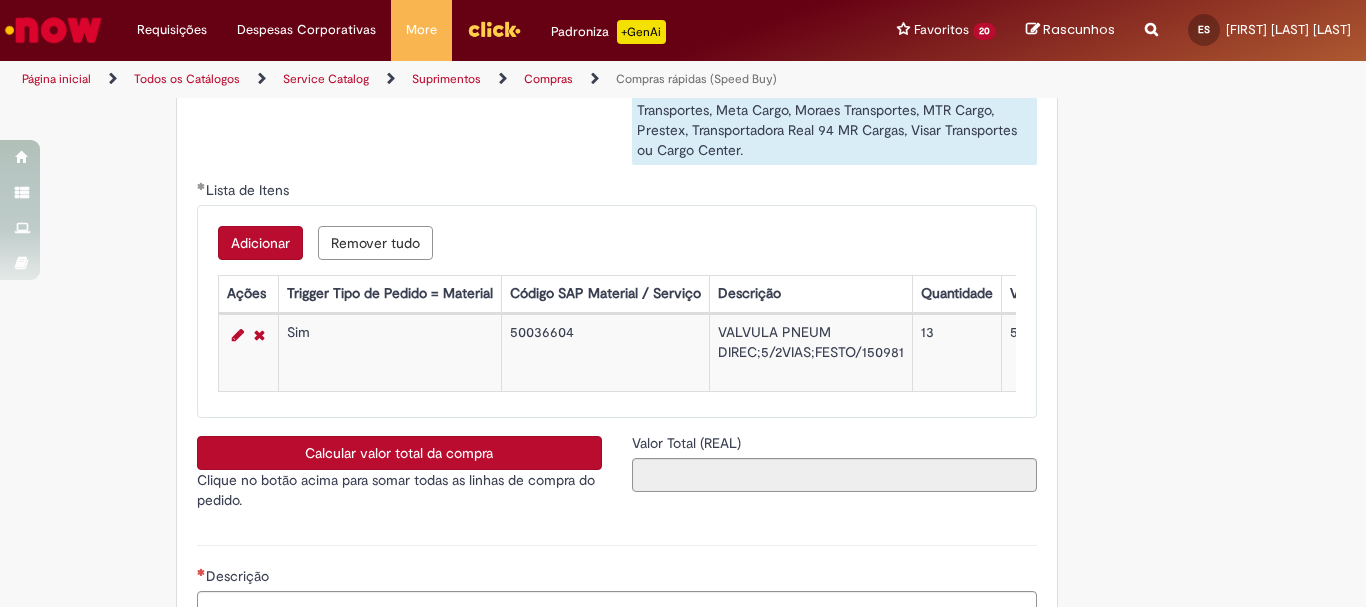 click on "Adicionar" at bounding box center (260, 243) 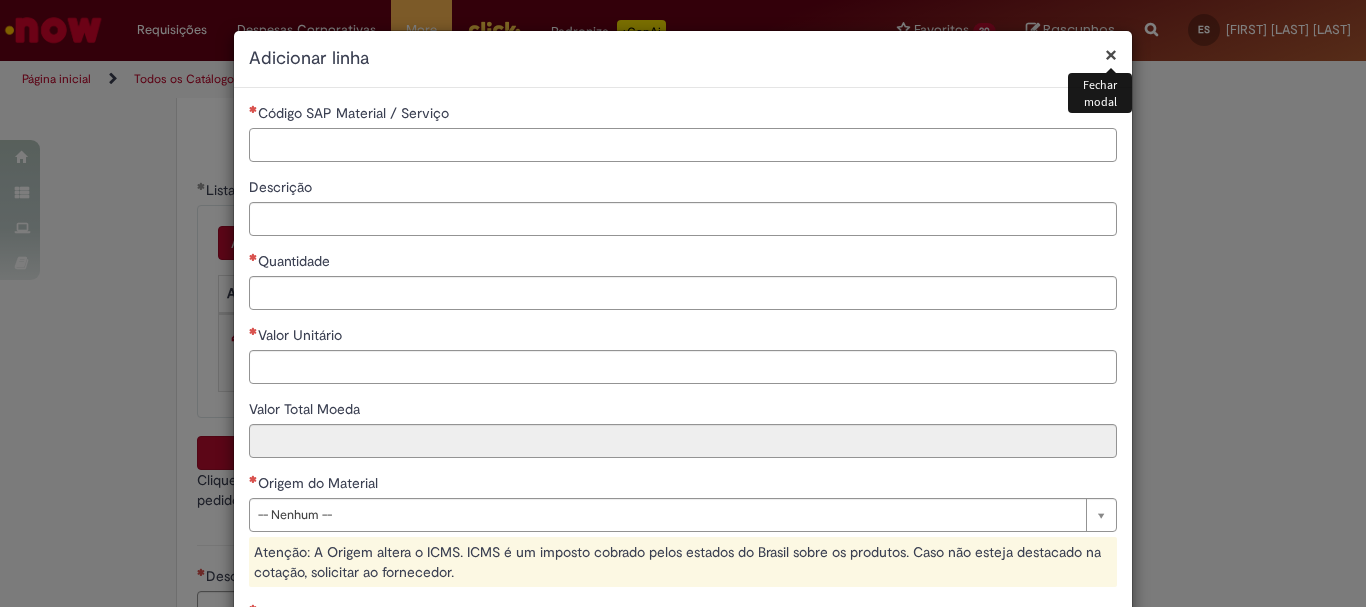 click on "Código SAP Material / Serviço" at bounding box center [683, 145] 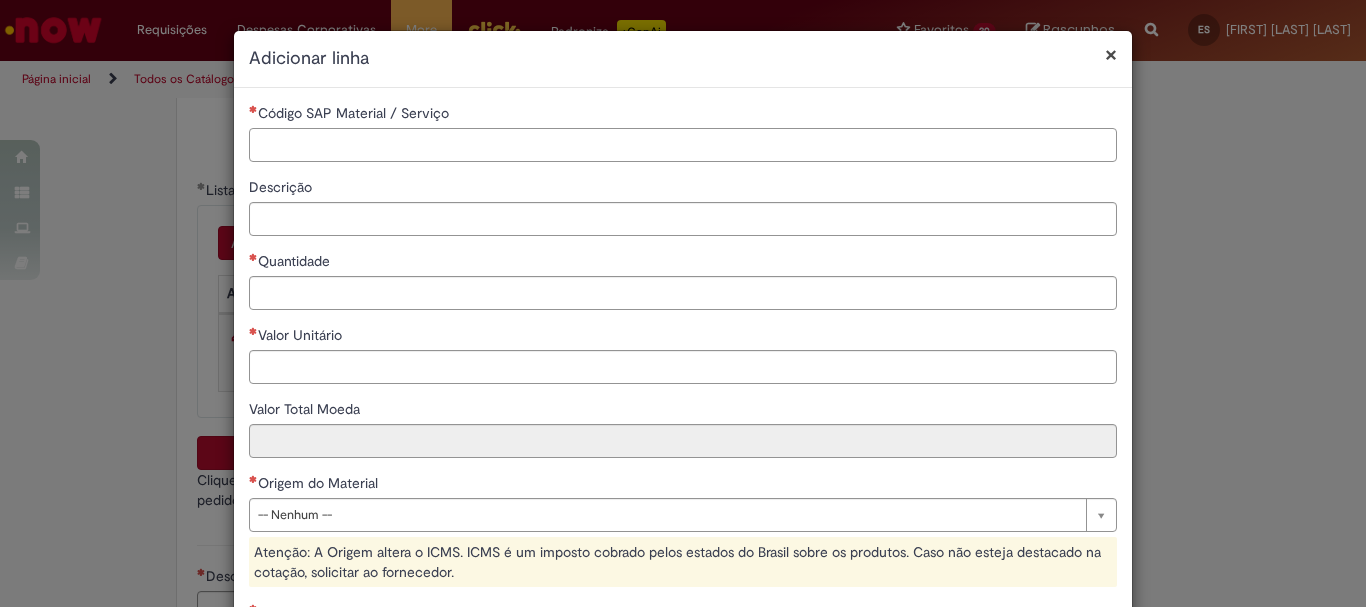 click on "Código SAP Material / Serviço" at bounding box center [683, 145] 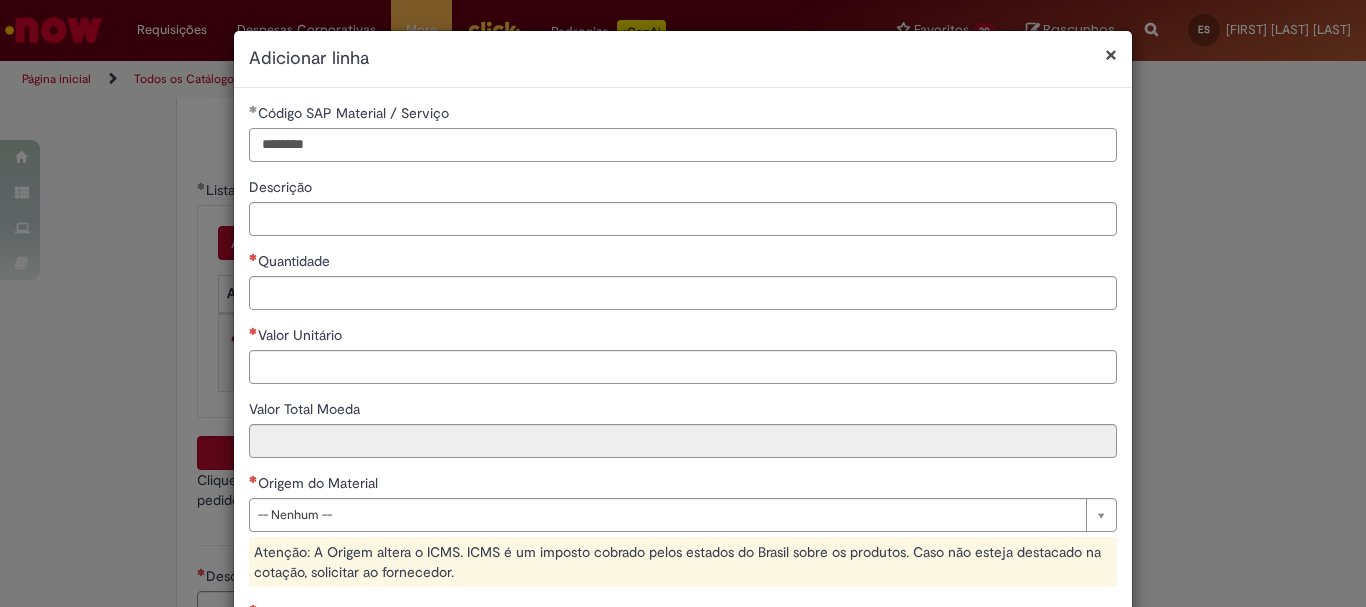 type on "********" 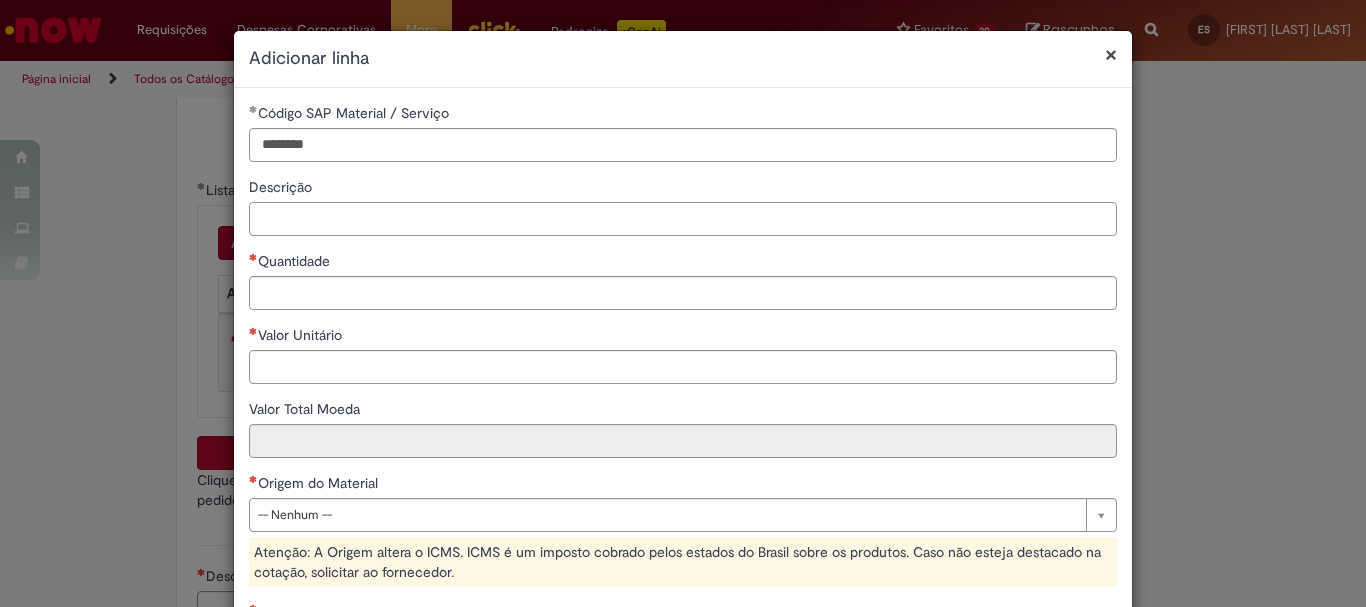 click on "Descrição" at bounding box center [683, 219] 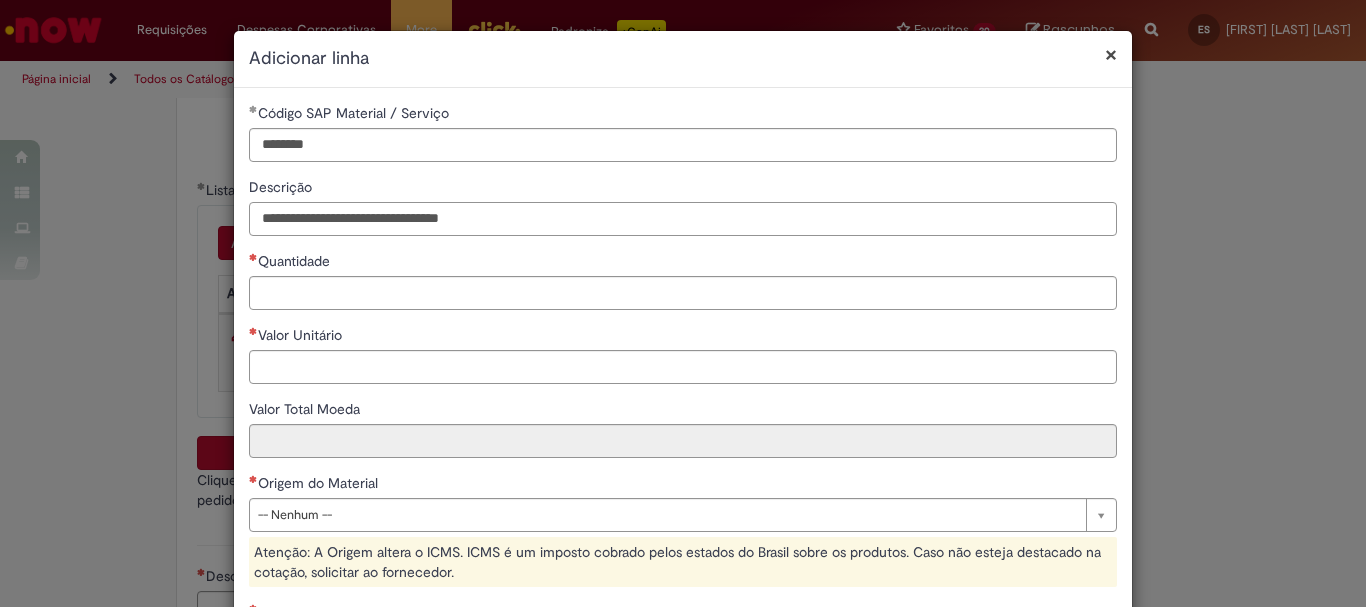 type on "**********" 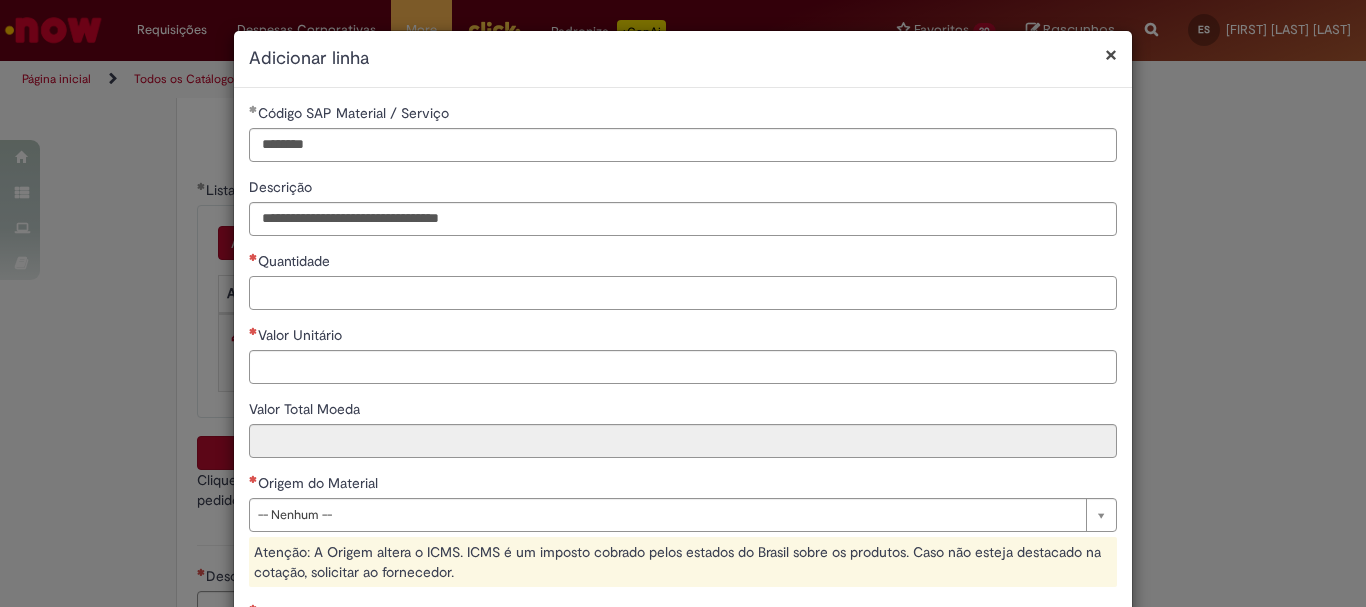 click on "Quantidade" at bounding box center (683, 293) 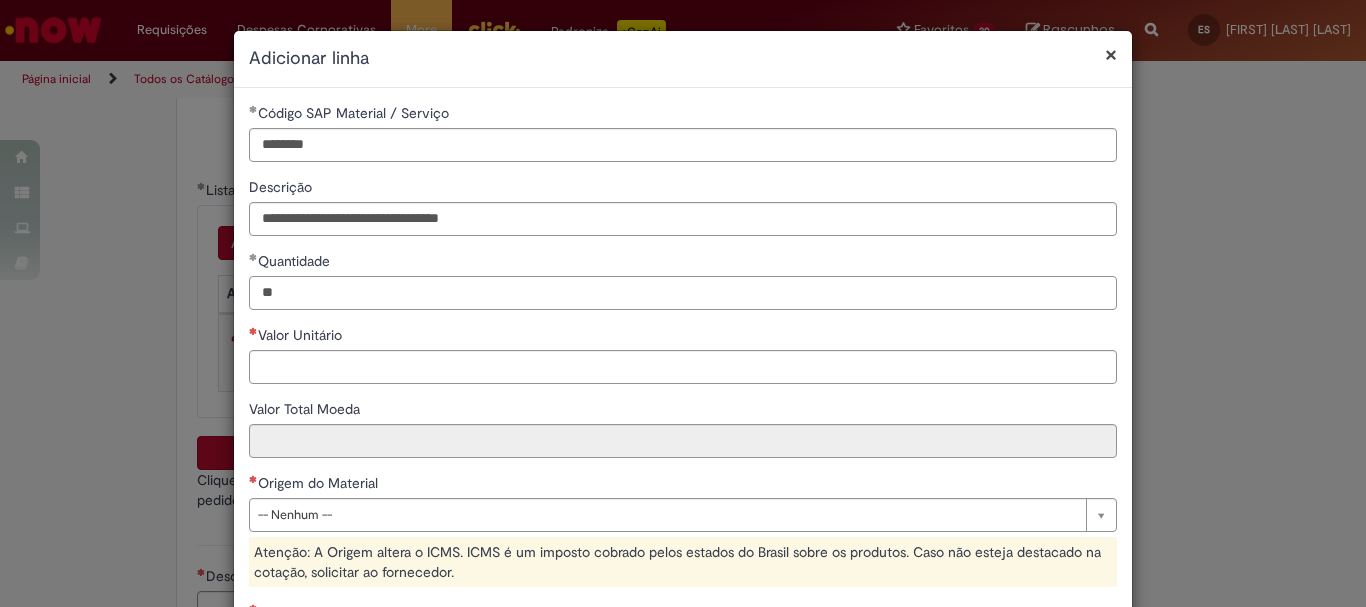 type on "**" 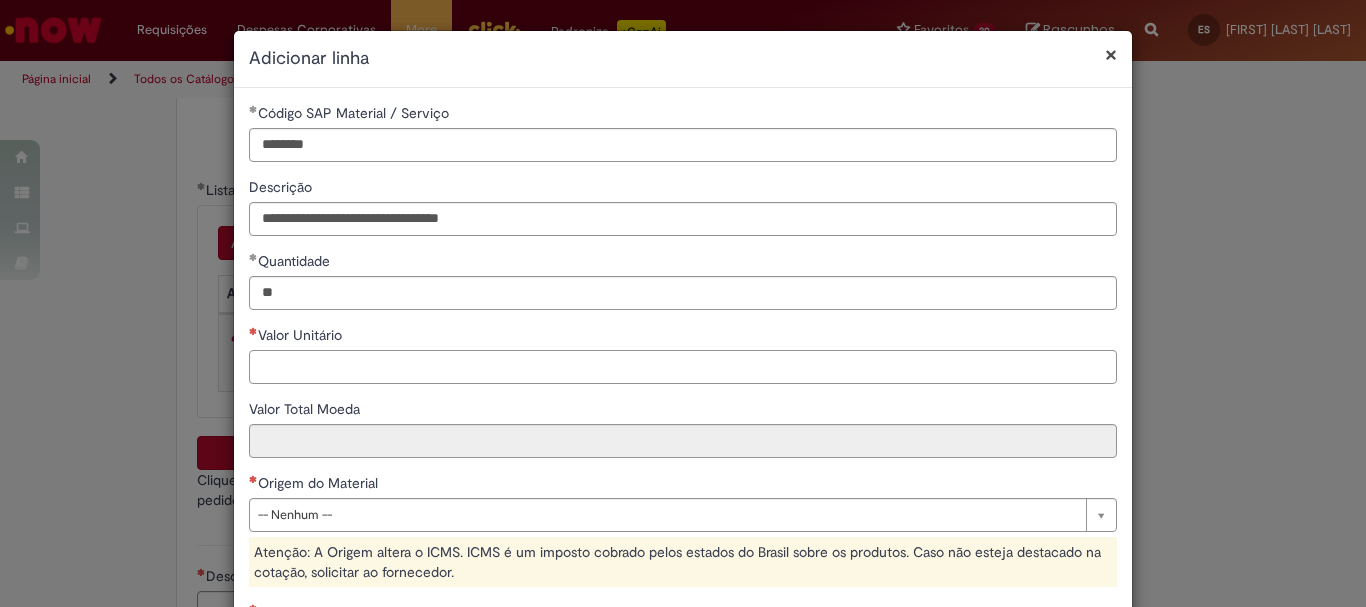 click on "Valor Unitário" at bounding box center [683, 367] 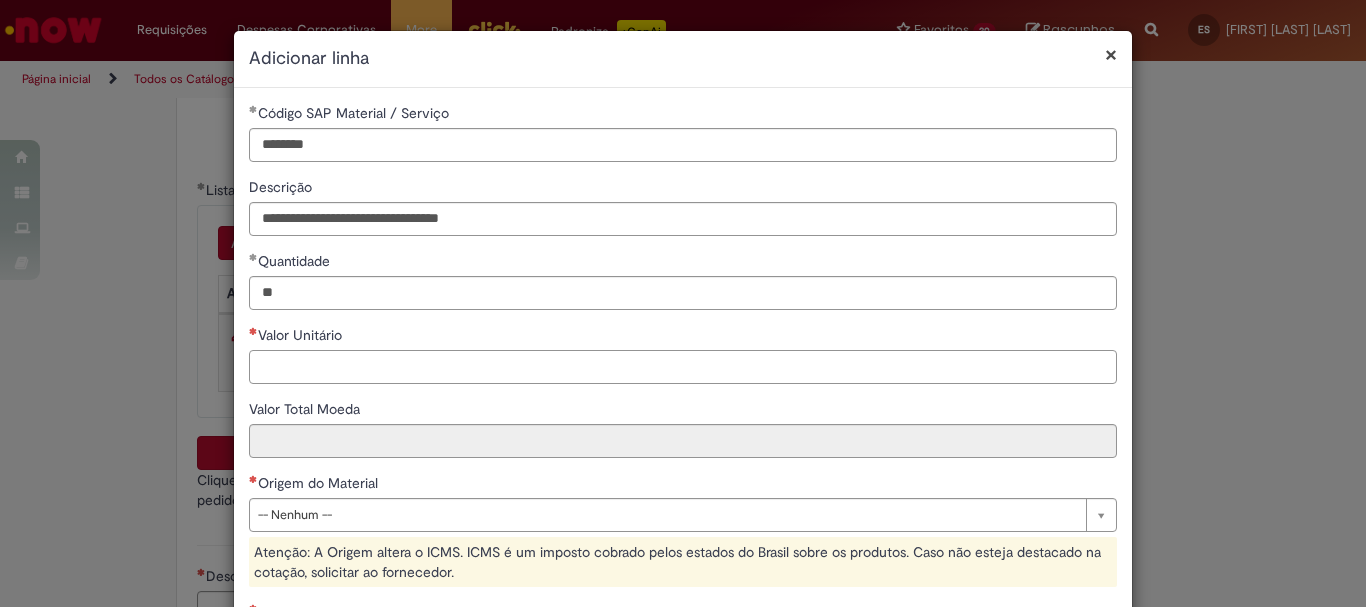paste on "*****" 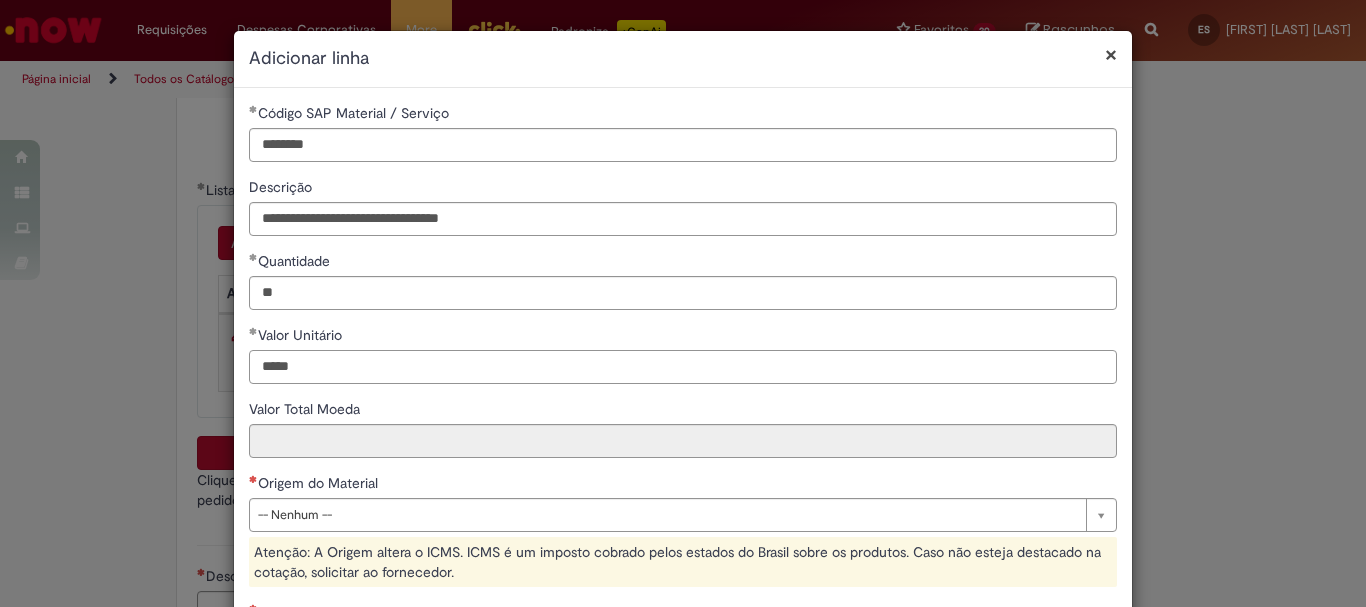 type on "*****" 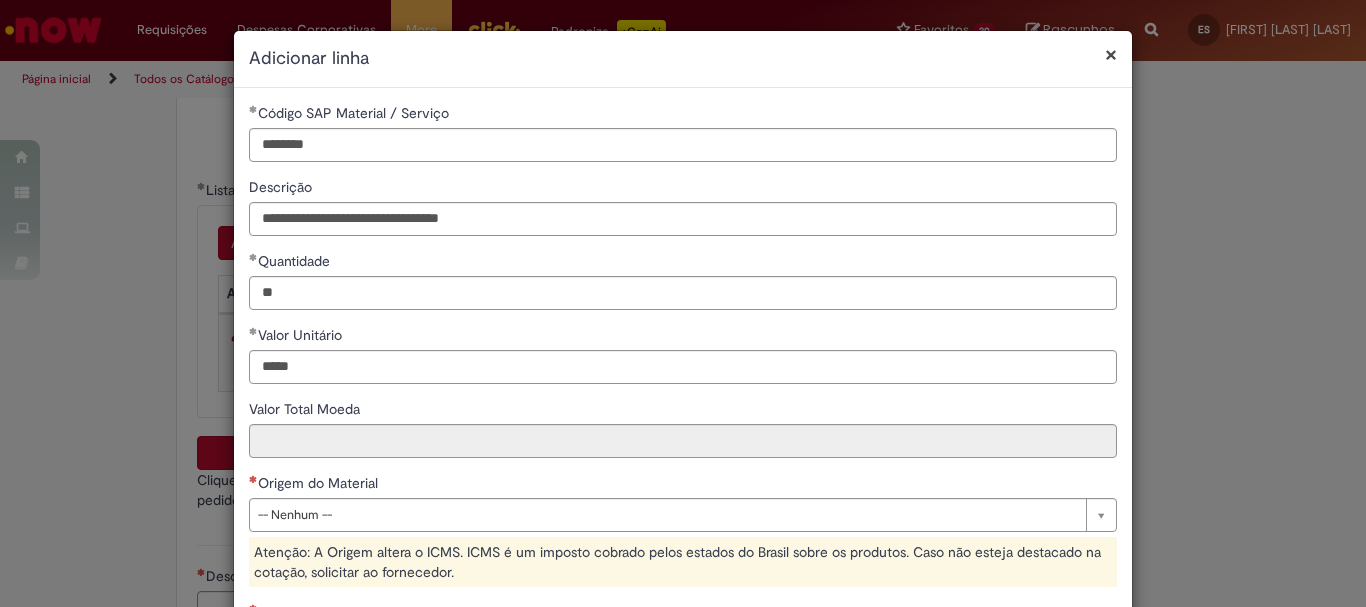 type on "******" 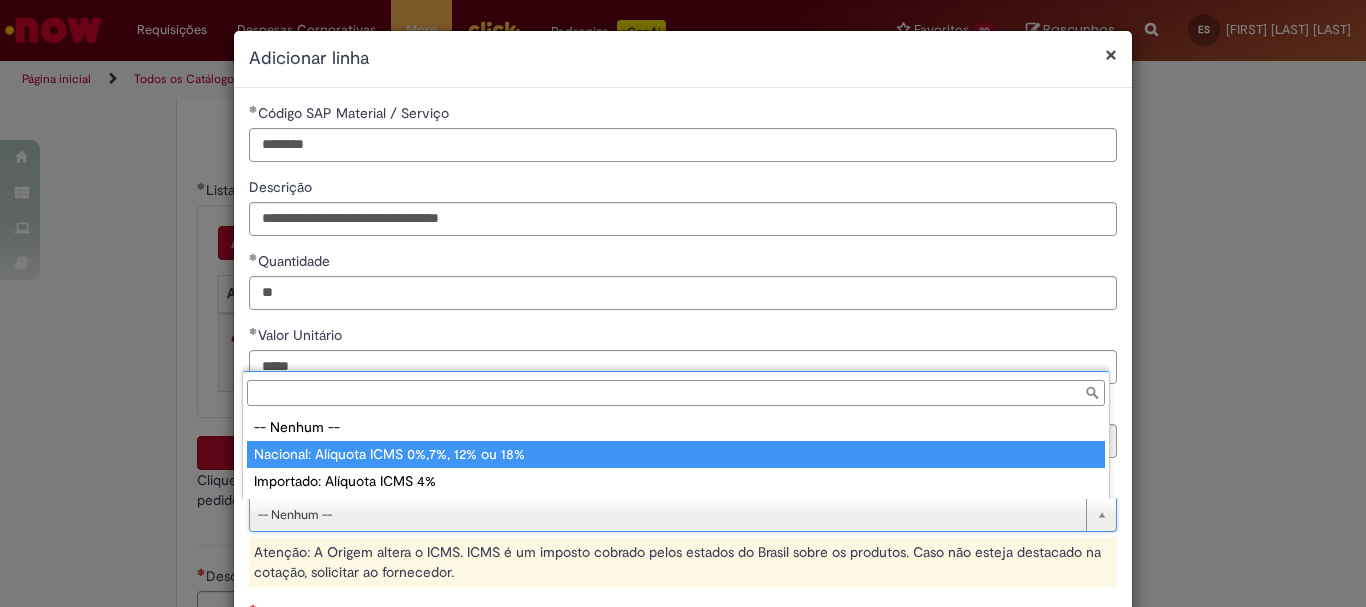 type on "**********" 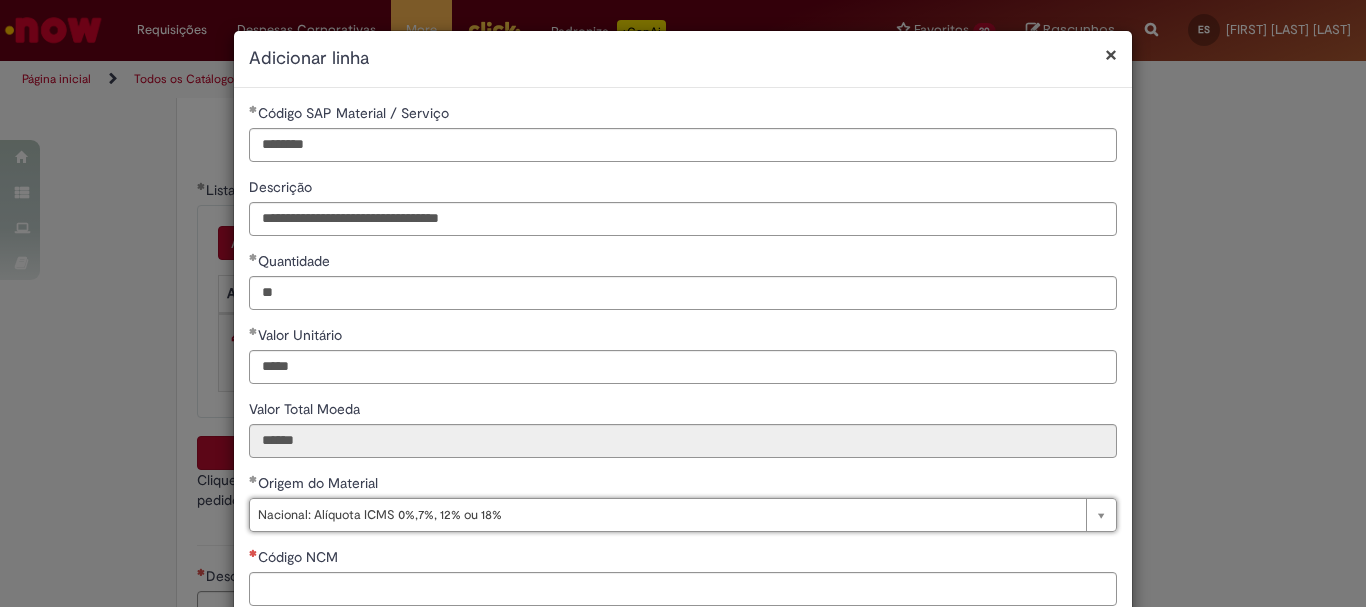 scroll, scrollTop: 100, scrollLeft: 0, axis: vertical 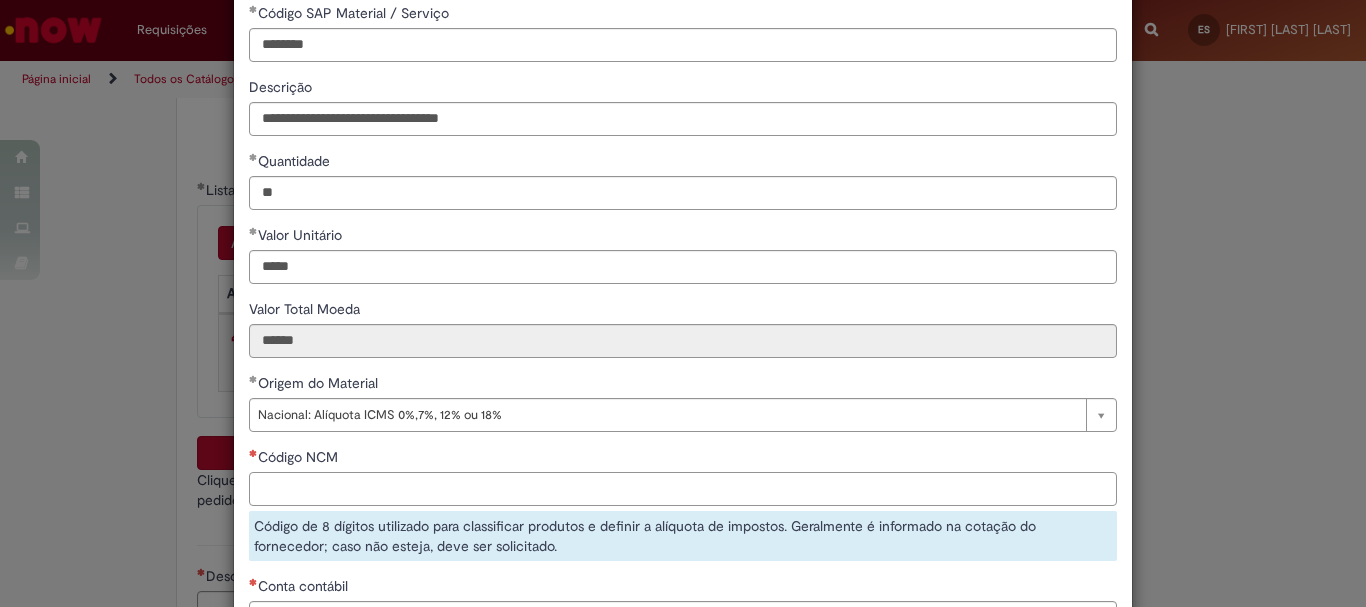click on "Código NCM" at bounding box center [683, 489] 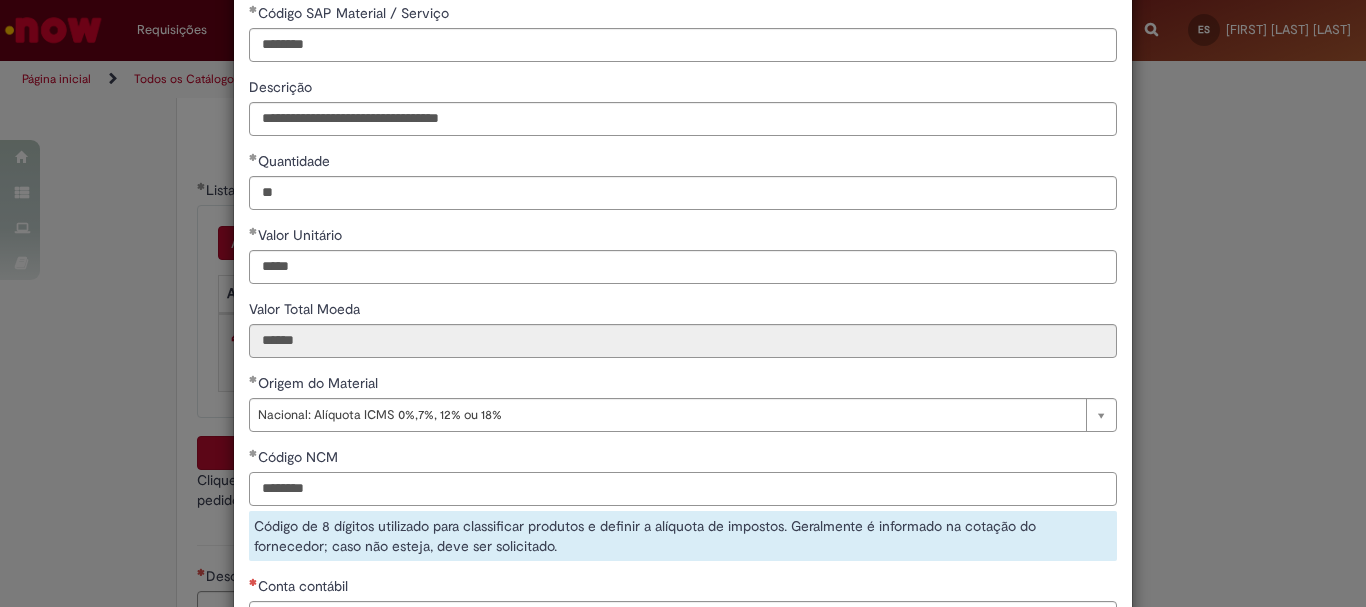 type on "********" 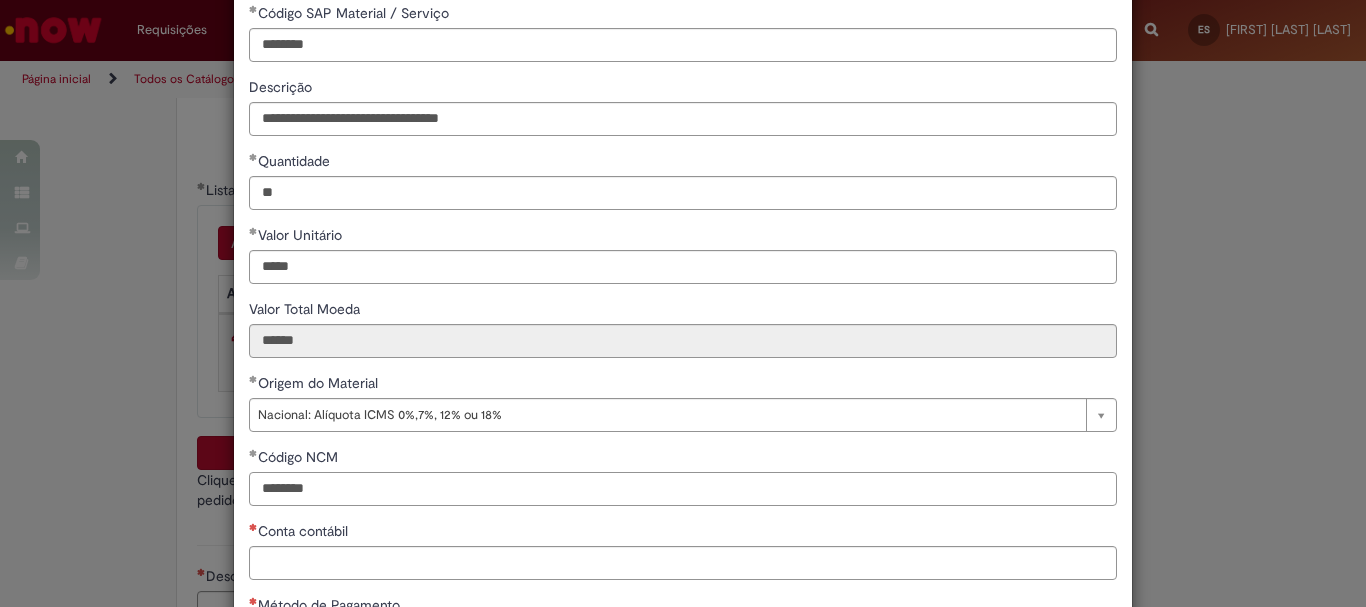 scroll, scrollTop: 200, scrollLeft: 0, axis: vertical 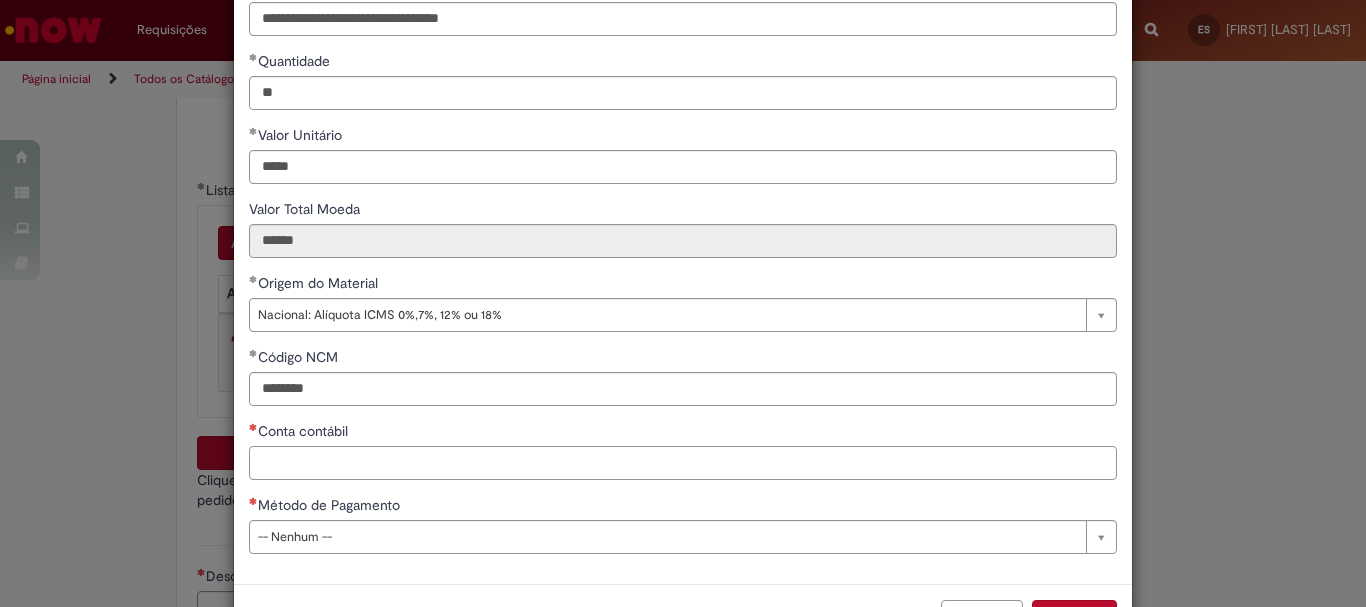 click on "Conta contábil" at bounding box center [683, 463] 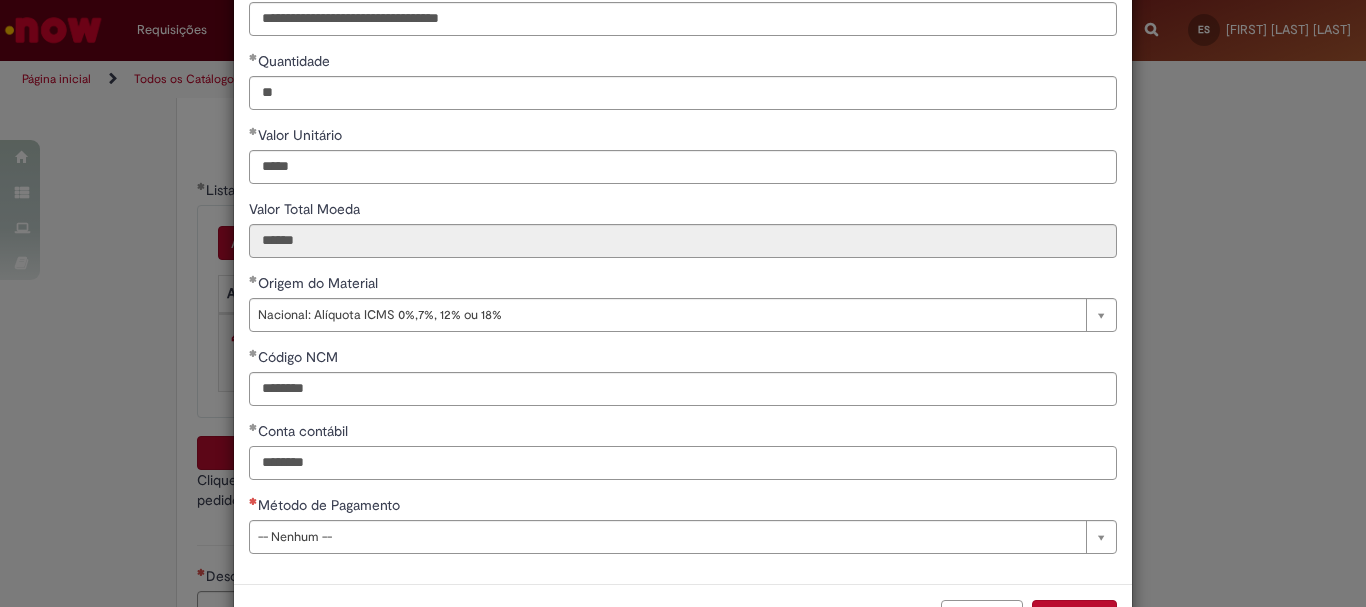 type on "********" 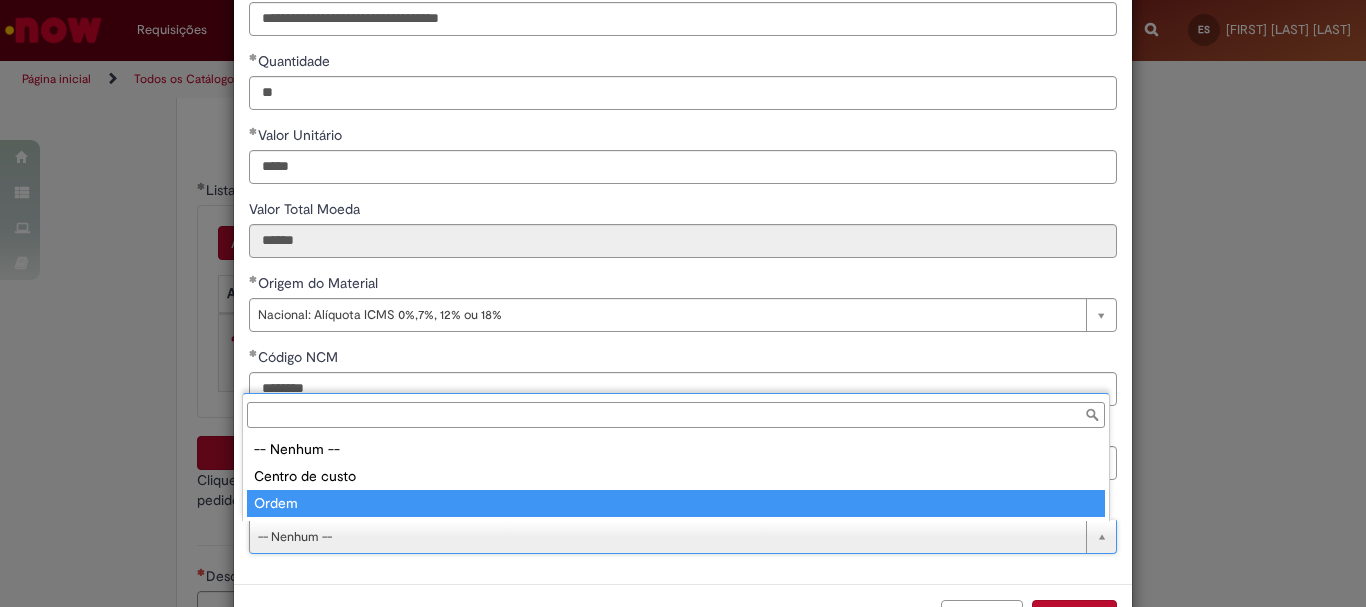 type on "*****" 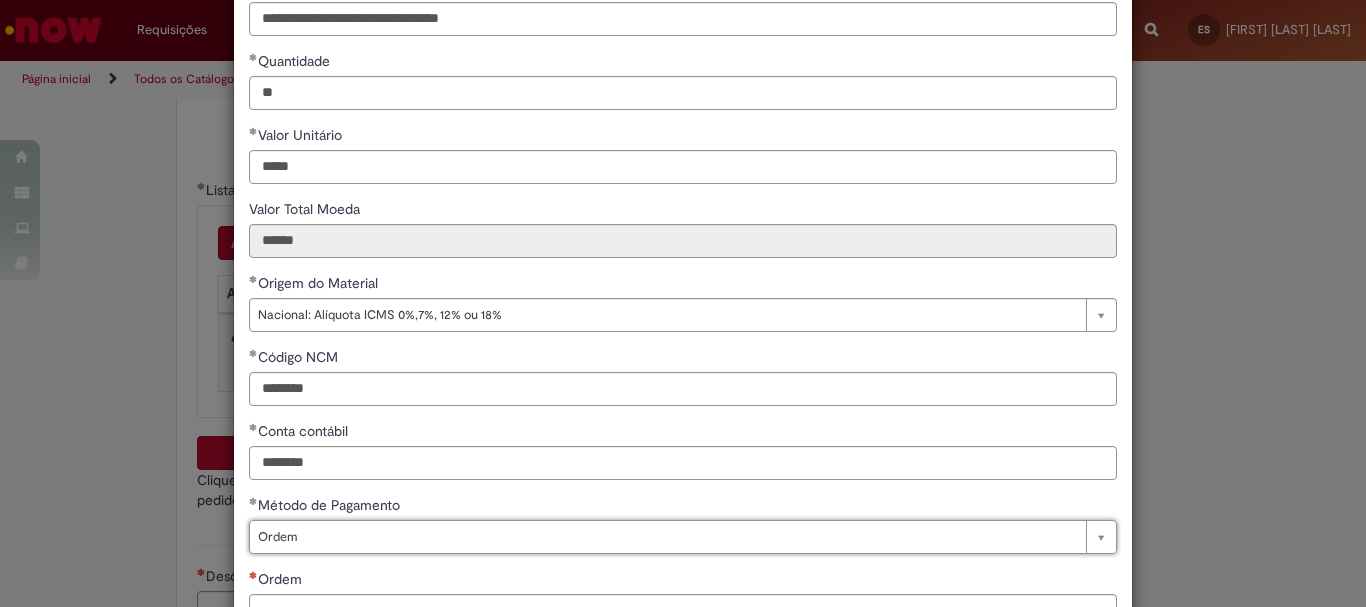 scroll, scrollTop: 300, scrollLeft: 0, axis: vertical 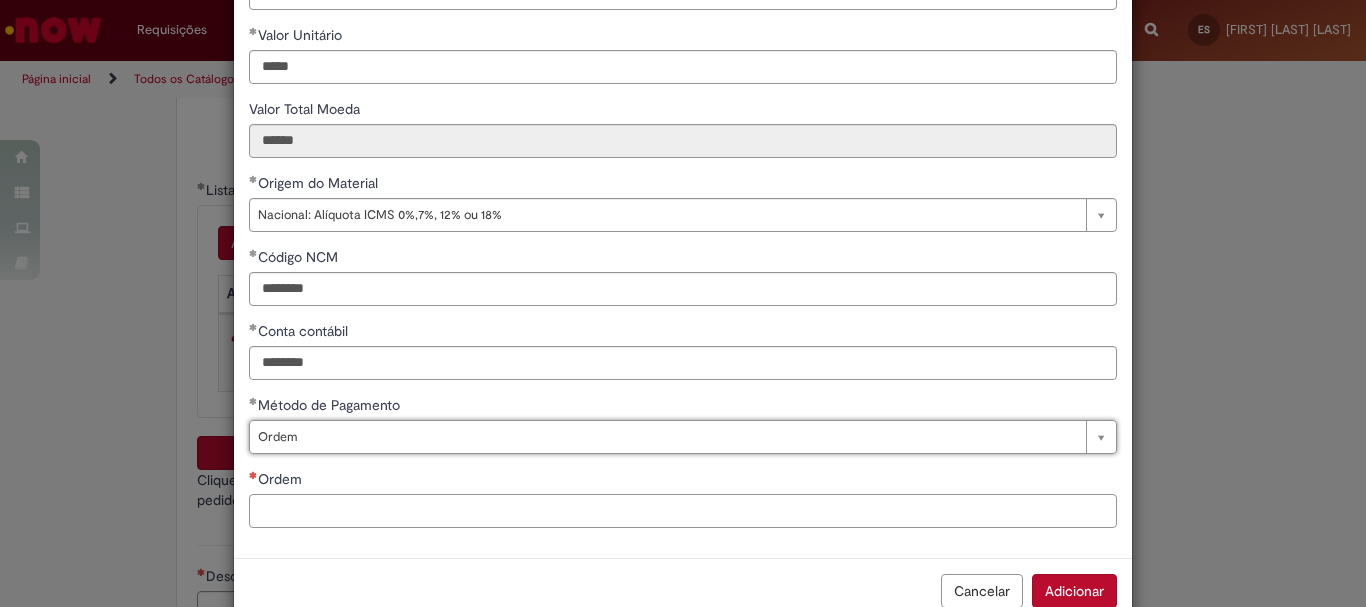 click on "Ordem" at bounding box center [683, 511] 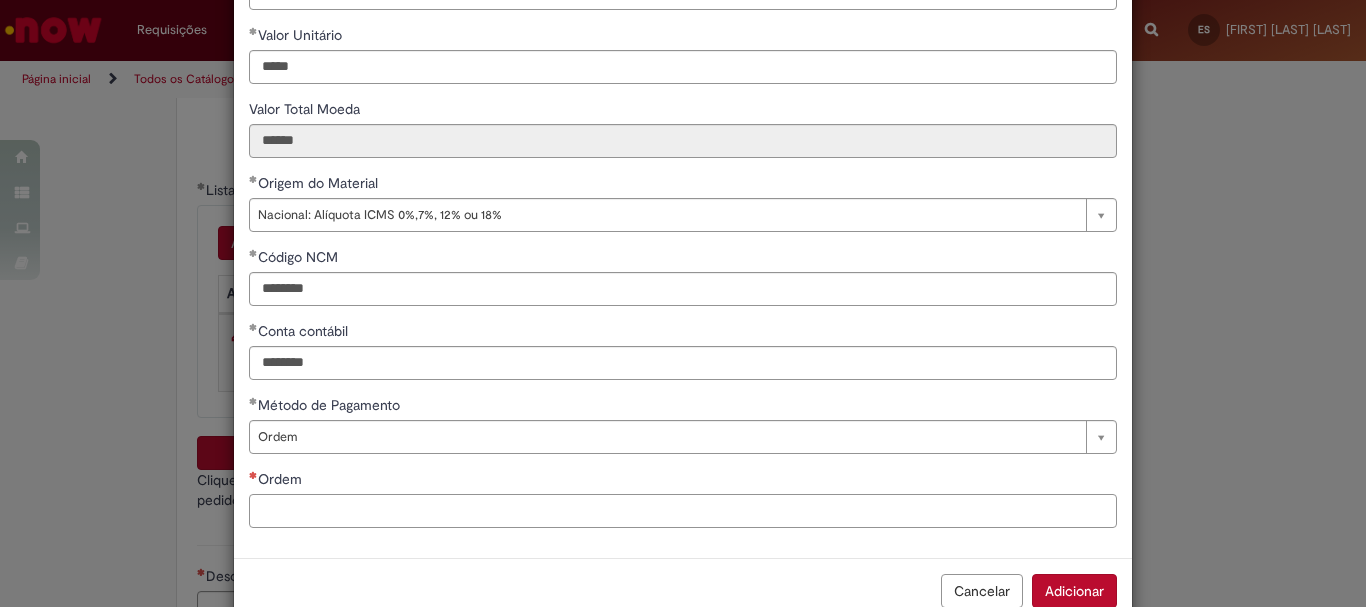 paste on "**********" 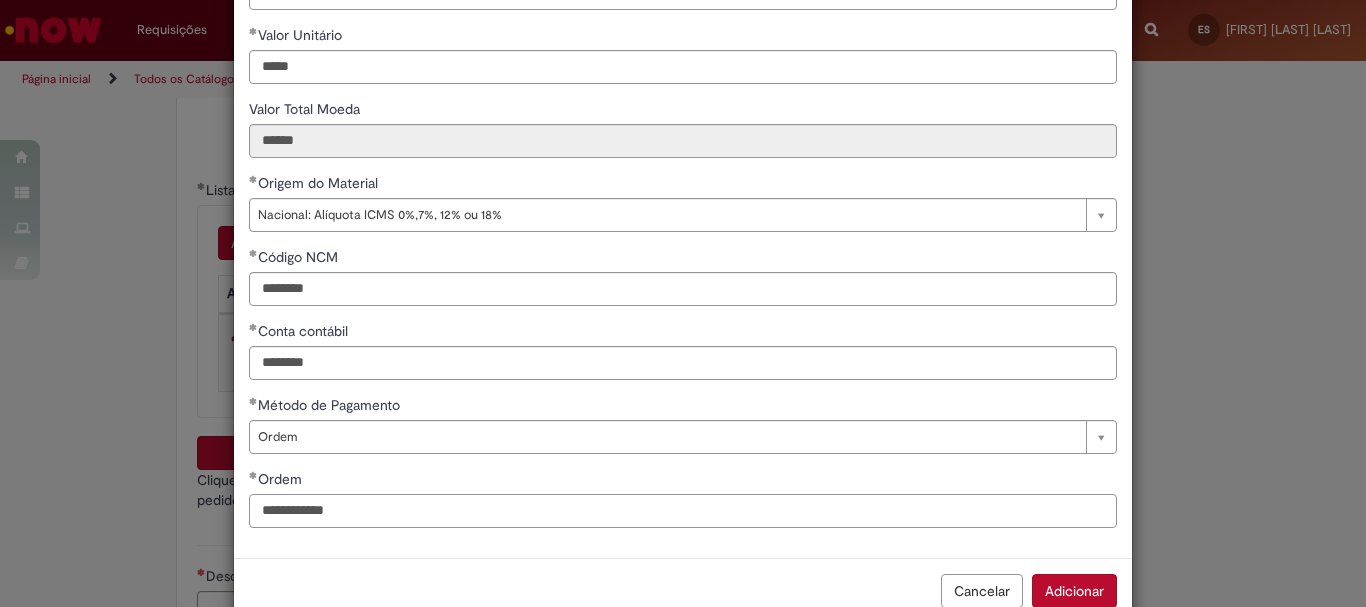 scroll, scrollTop: 347, scrollLeft: 0, axis: vertical 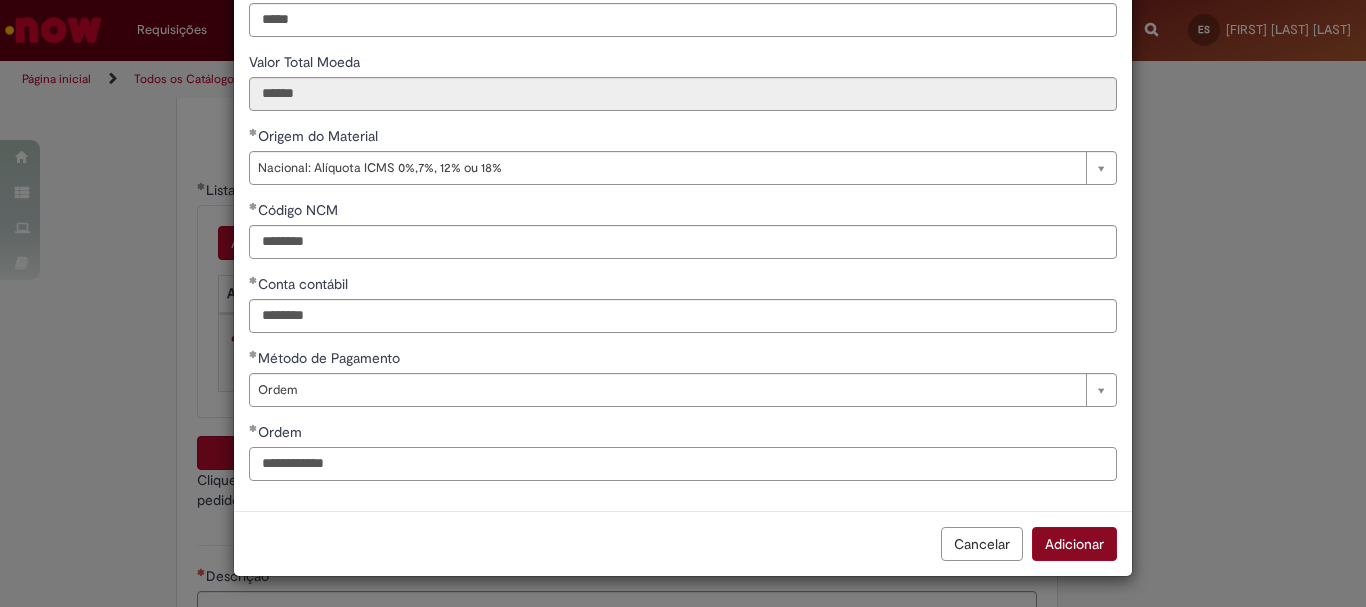 type on "**********" 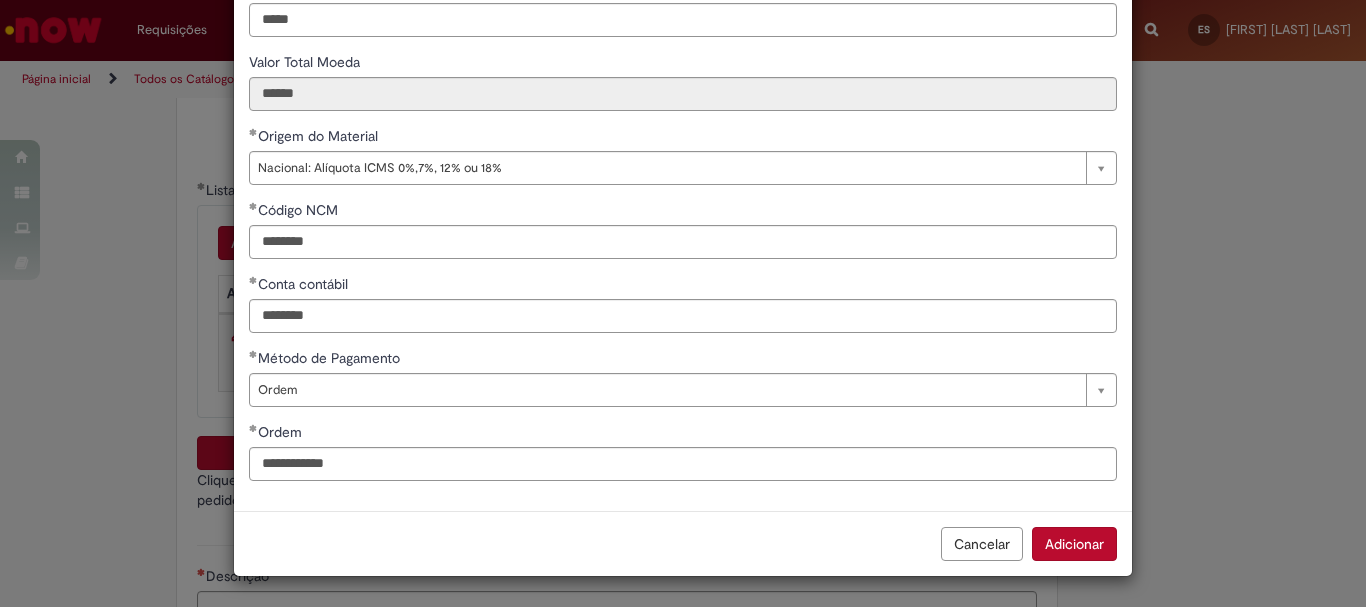 click on "Adicionar" at bounding box center [1074, 544] 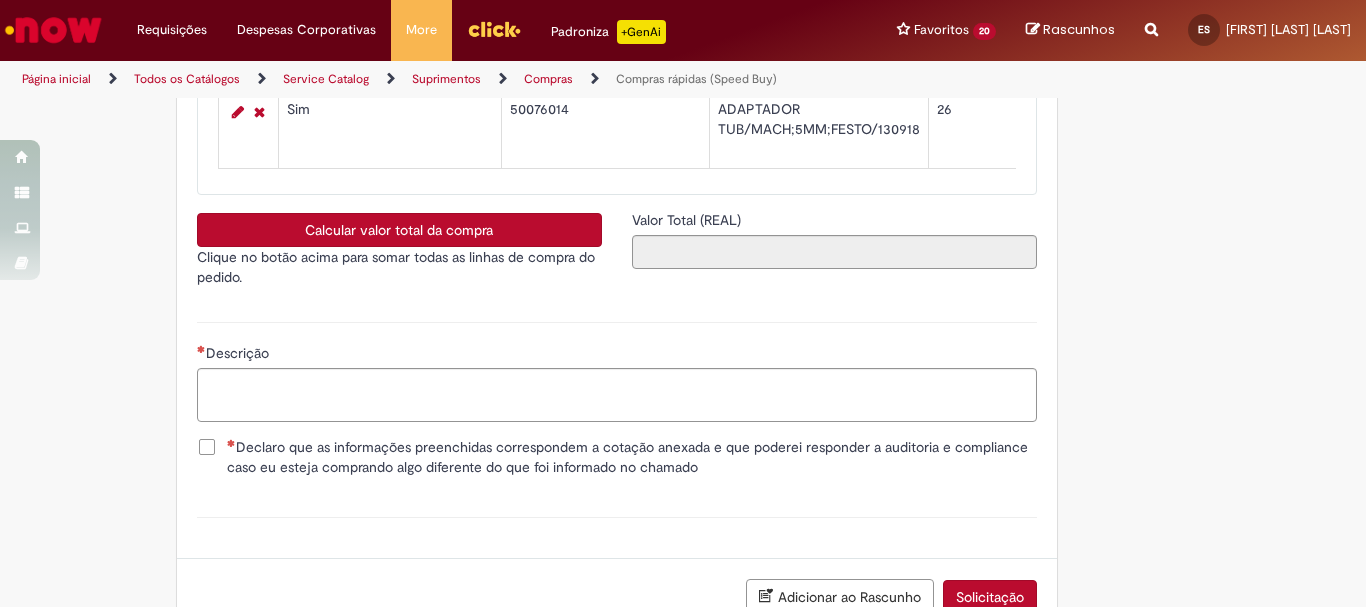 scroll, scrollTop: 3300, scrollLeft: 0, axis: vertical 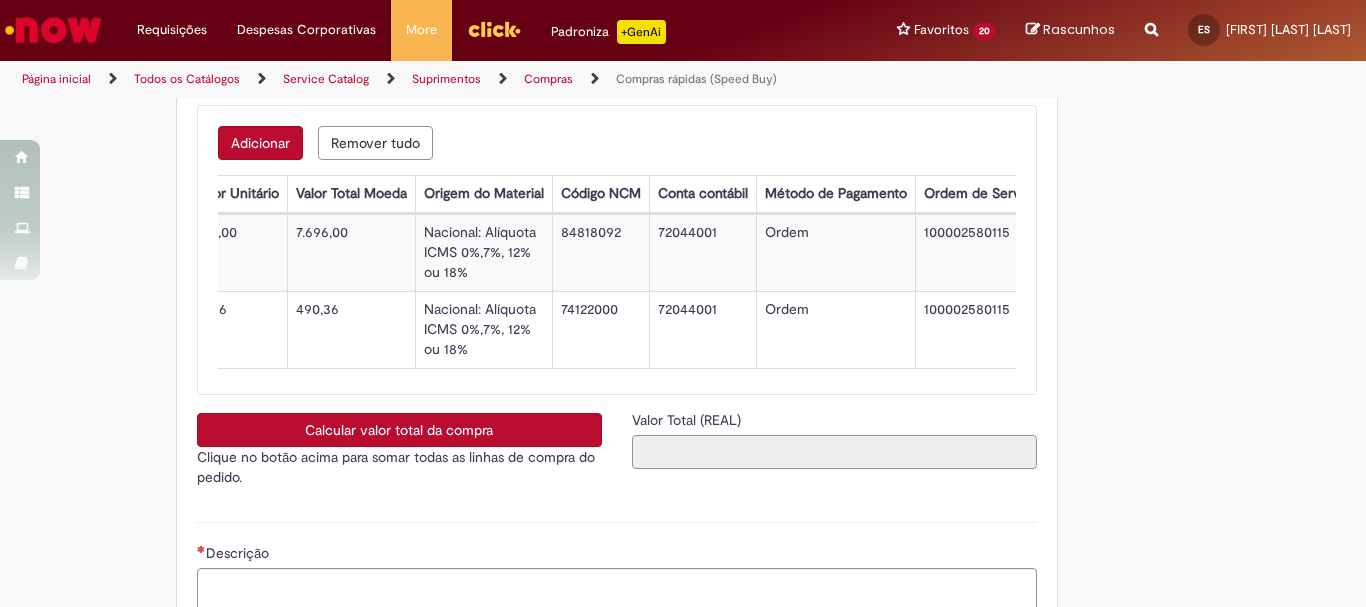 click on "Valor Total (REAL)" at bounding box center (834, 452) 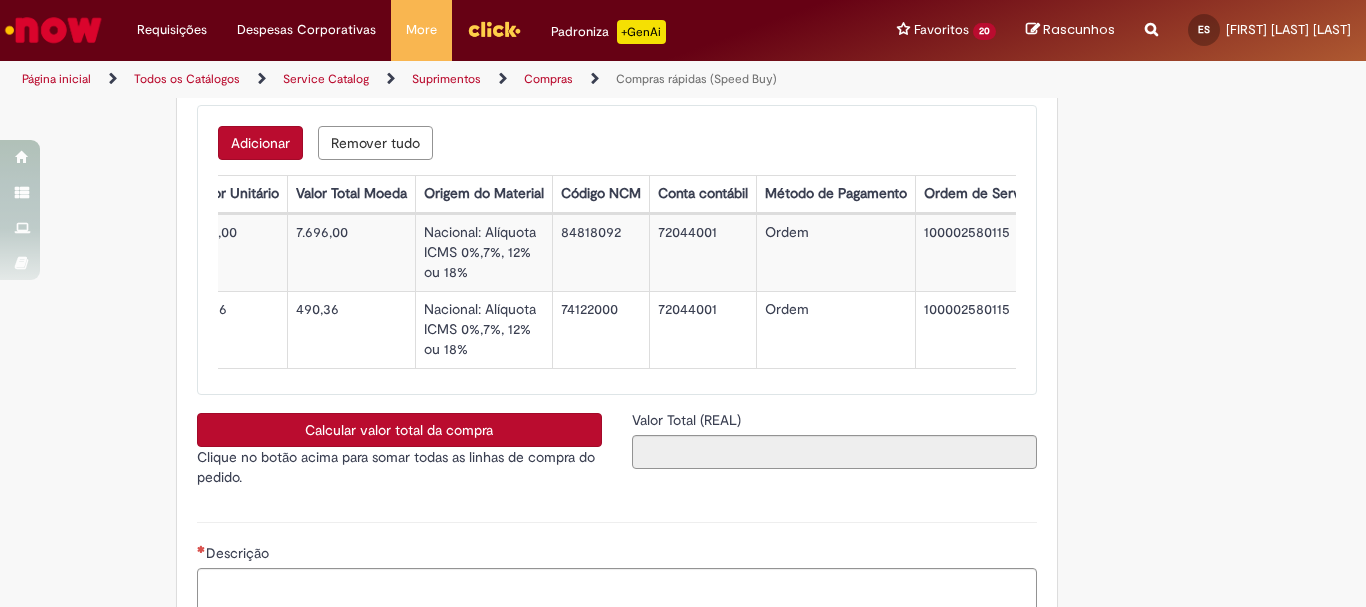 click on "Clique no botão acima para somar todas as linhas de compra do pedido." at bounding box center (399, 467) 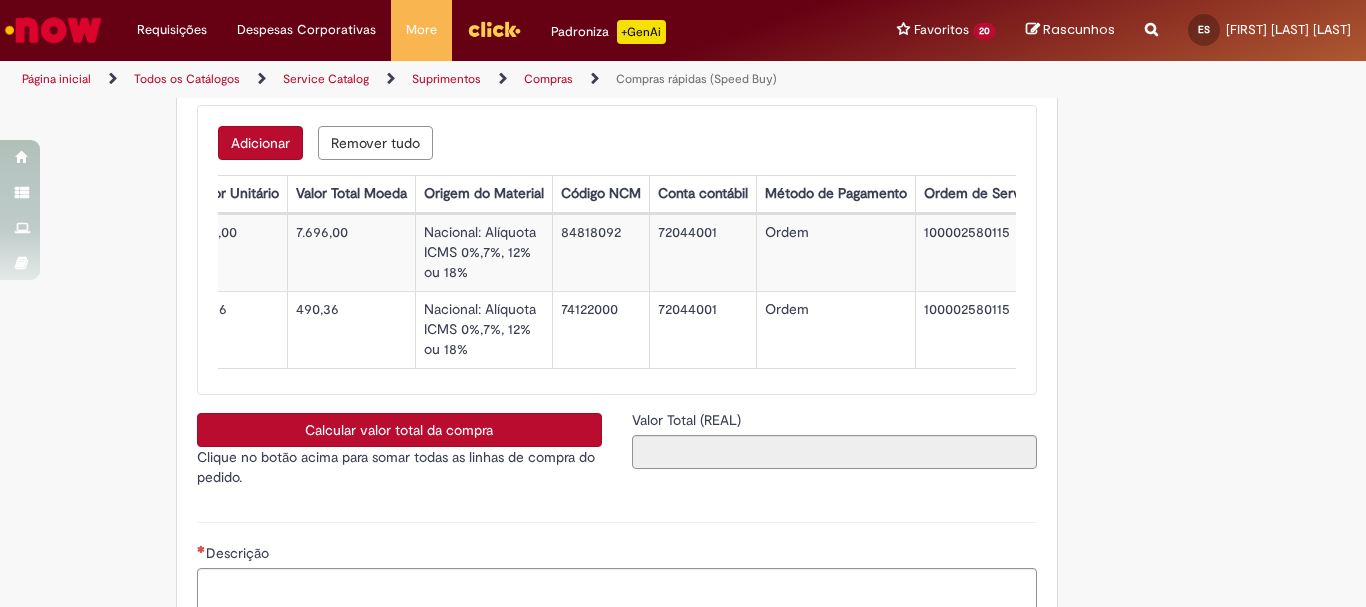 click on "Calcular valor total da compra" at bounding box center (399, 430) 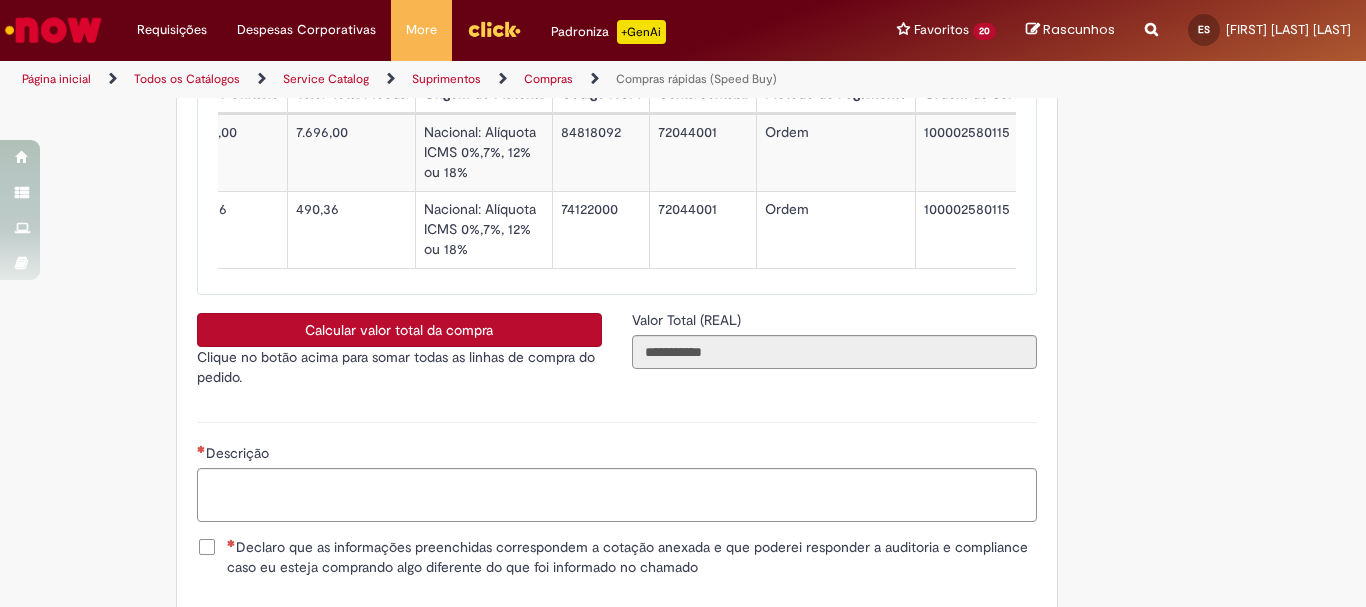 scroll, scrollTop: 3500, scrollLeft: 0, axis: vertical 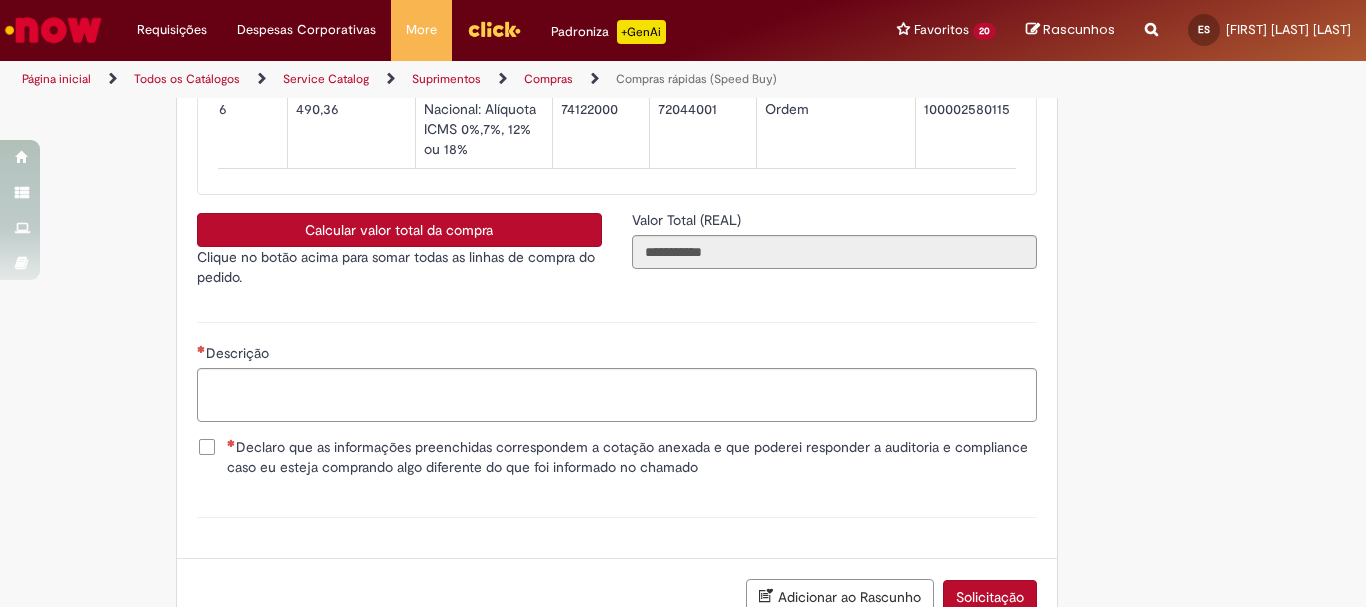 click on "Declaro que as informações preenchidas correspondem a cotação anexada e que poderei responder a auditoria e compliance caso eu esteja comprando algo diferente do que foi informado no chamado" at bounding box center (632, 457) 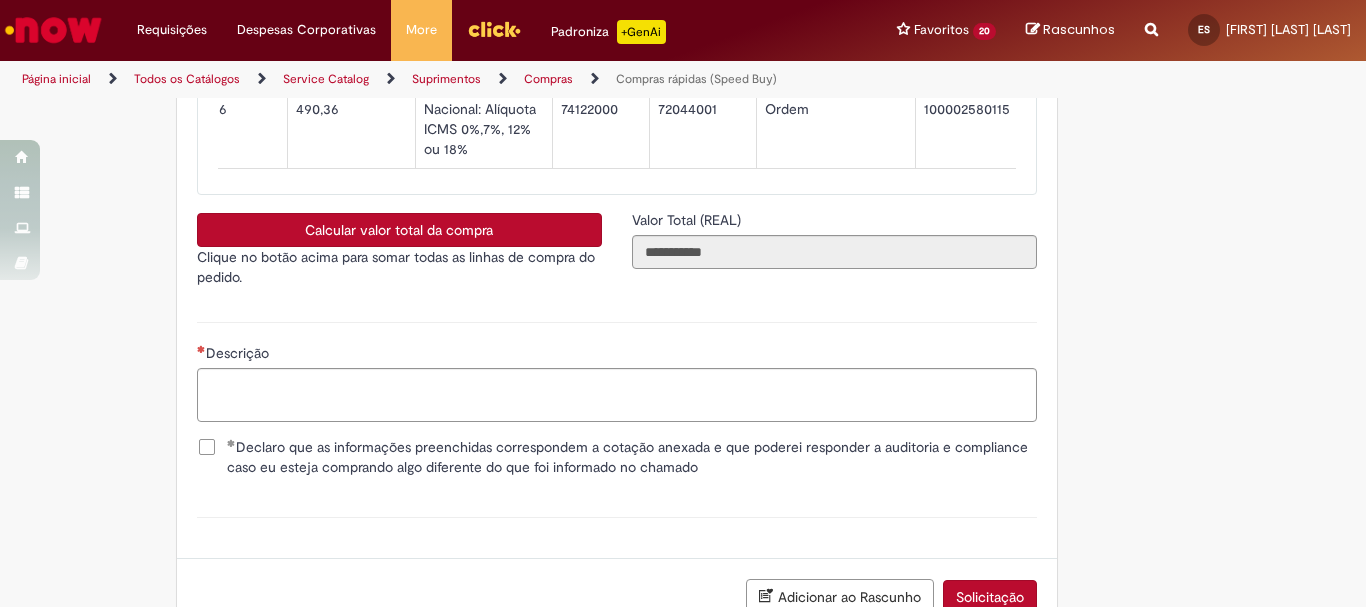scroll, scrollTop: 3653, scrollLeft: 0, axis: vertical 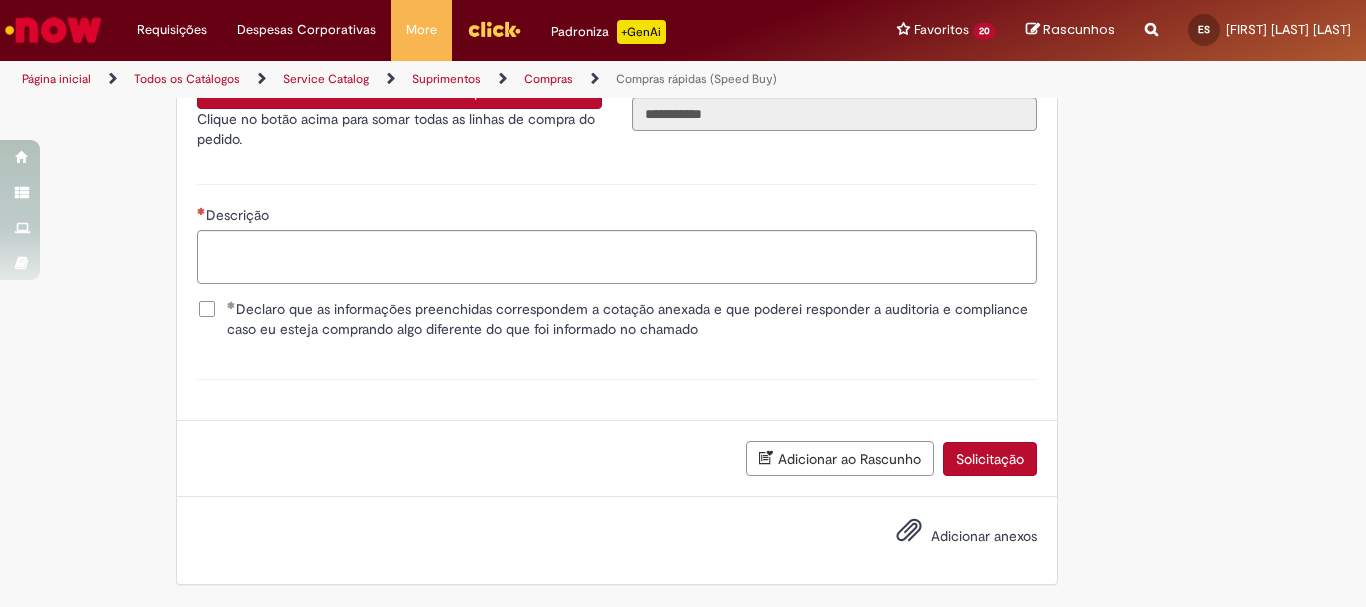 click on "Adicionar anexos" at bounding box center (984, 536) 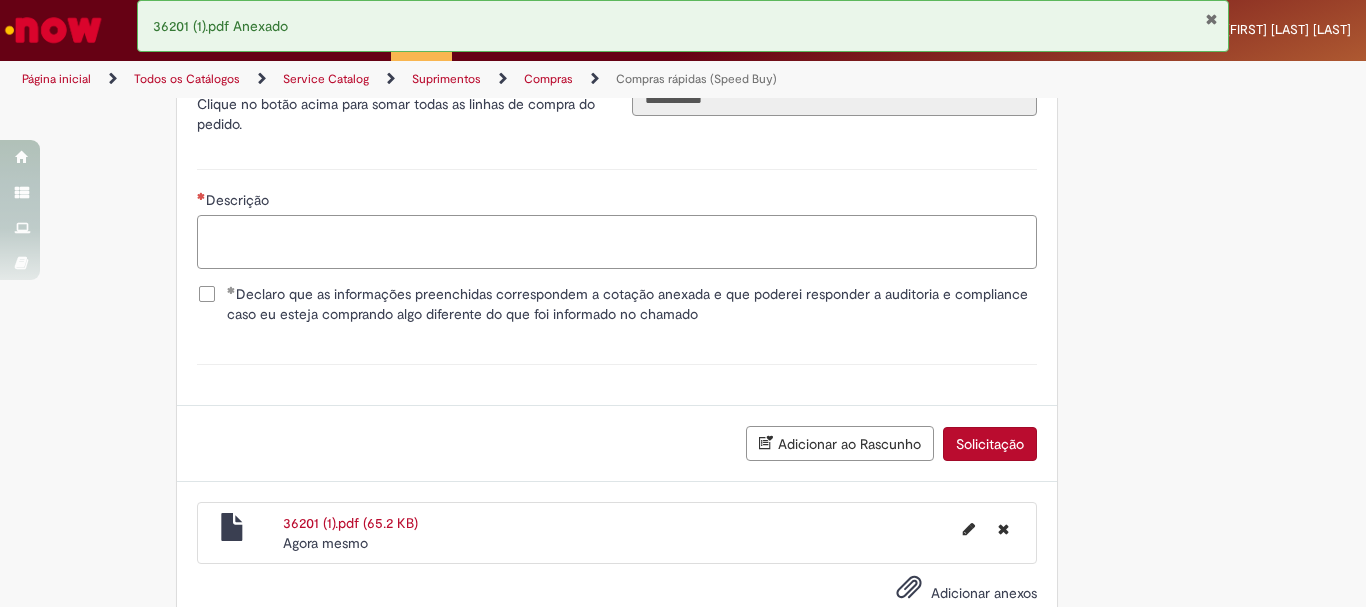 click on "Descrição" at bounding box center [617, 242] 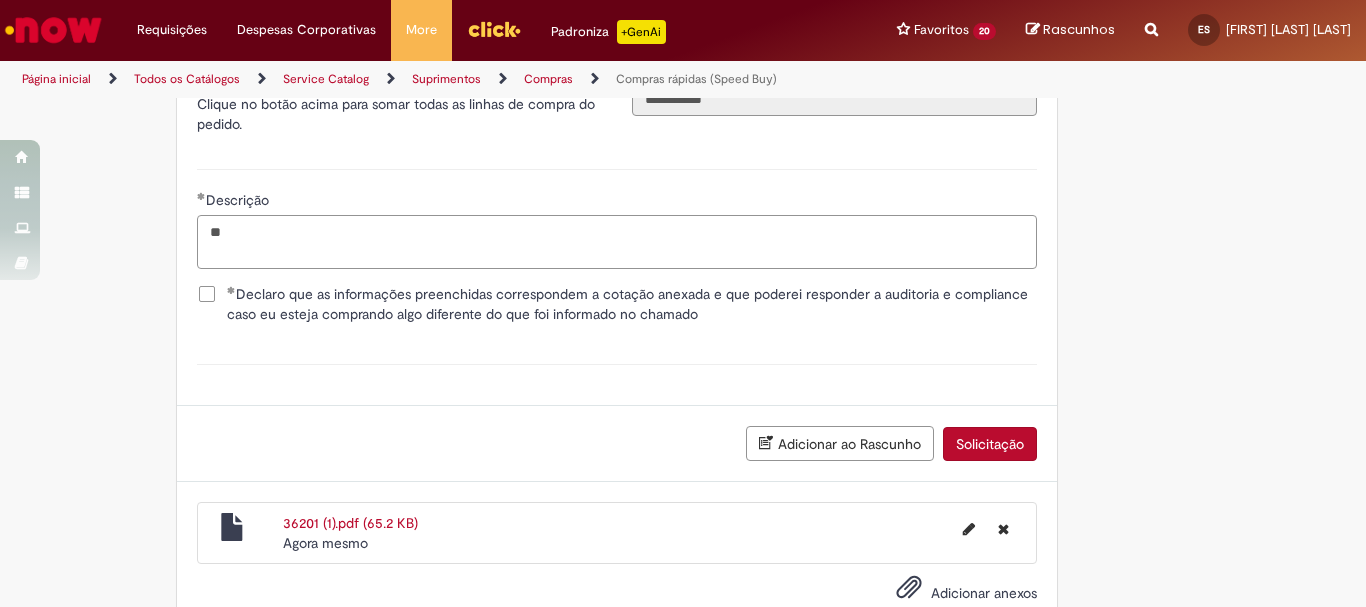 type on "*" 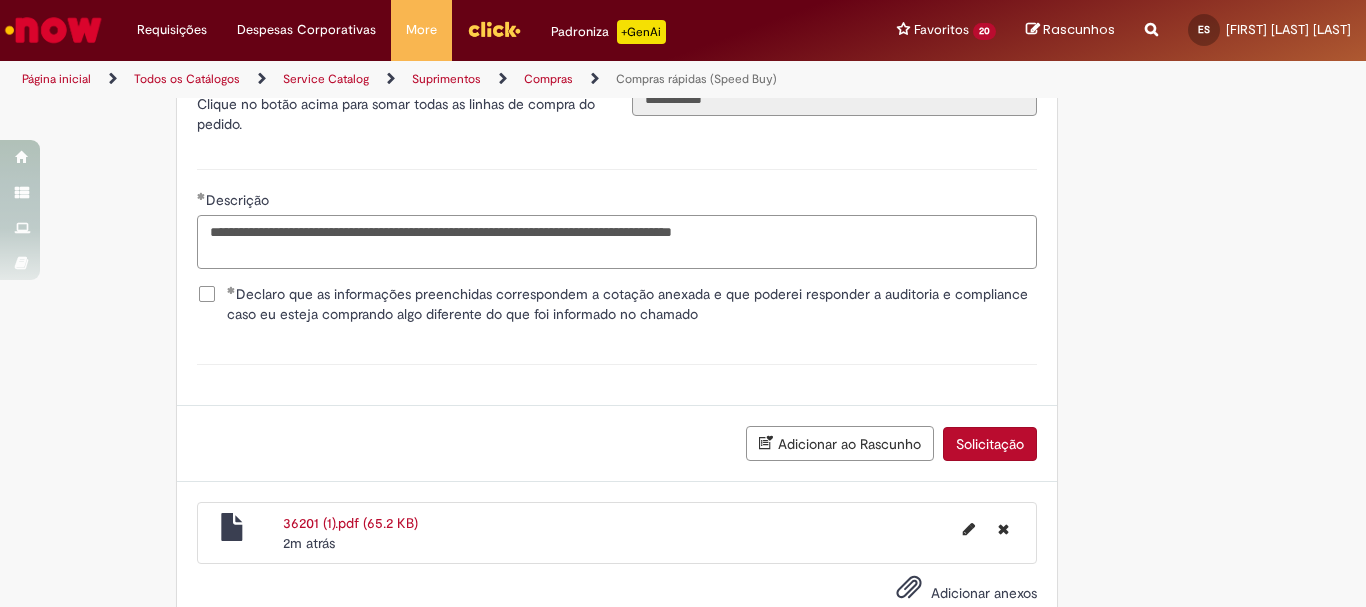 click on "**********" at bounding box center [617, 242] 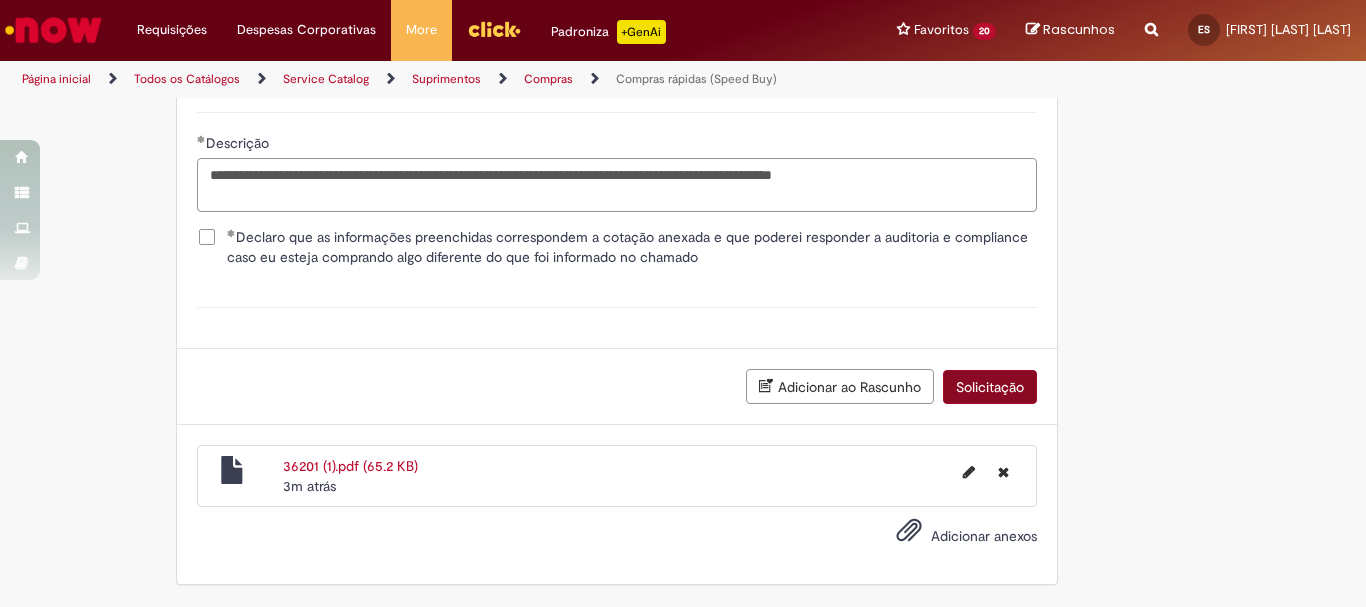 scroll, scrollTop: 3425, scrollLeft: 0, axis: vertical 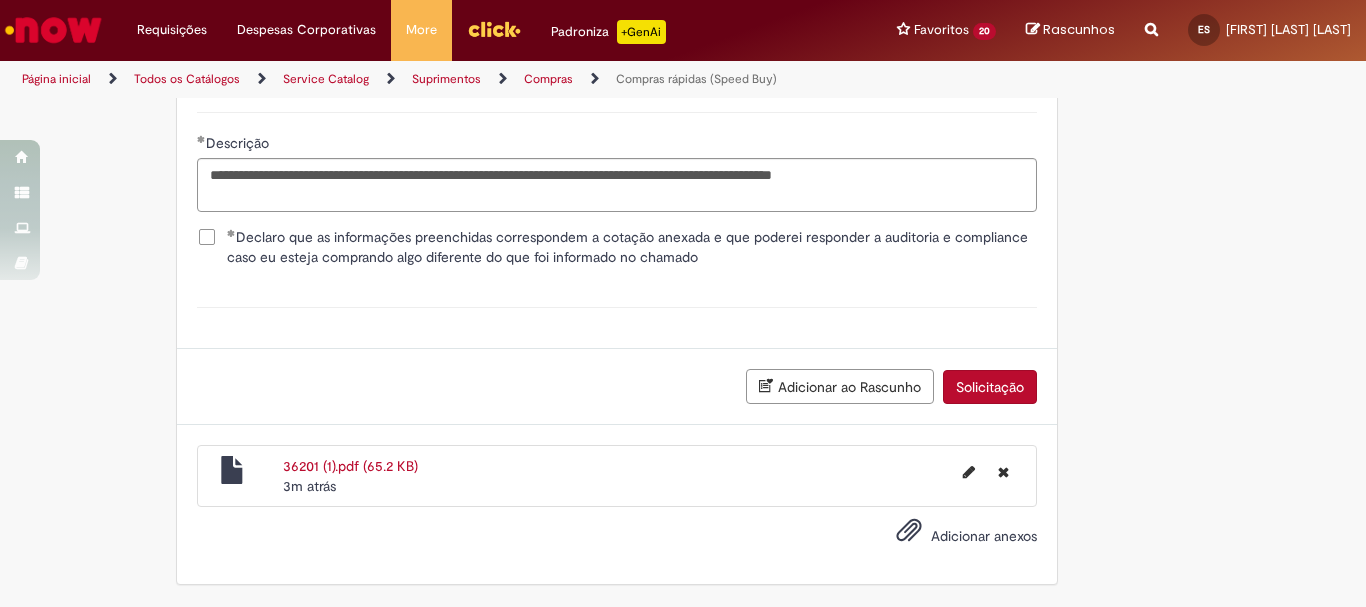 click on "Solicitação" at bounding box center [990, 387] 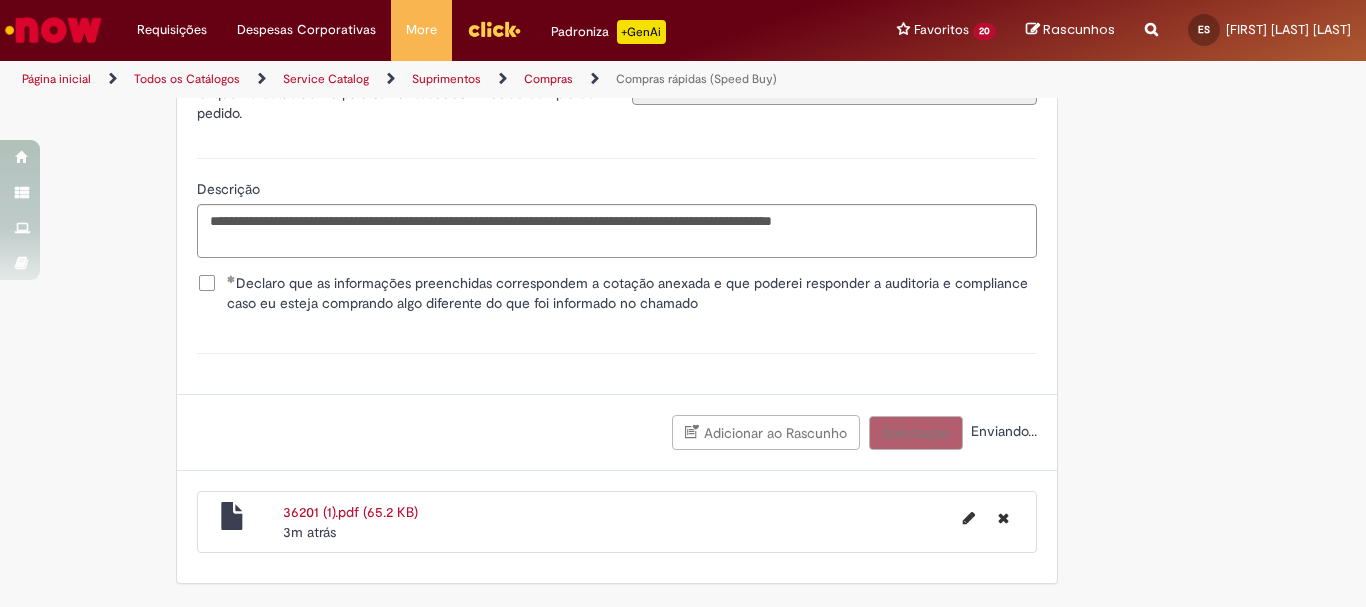 scroll, scrollTop: 3679, scrollLeft: 0, axis: vertical 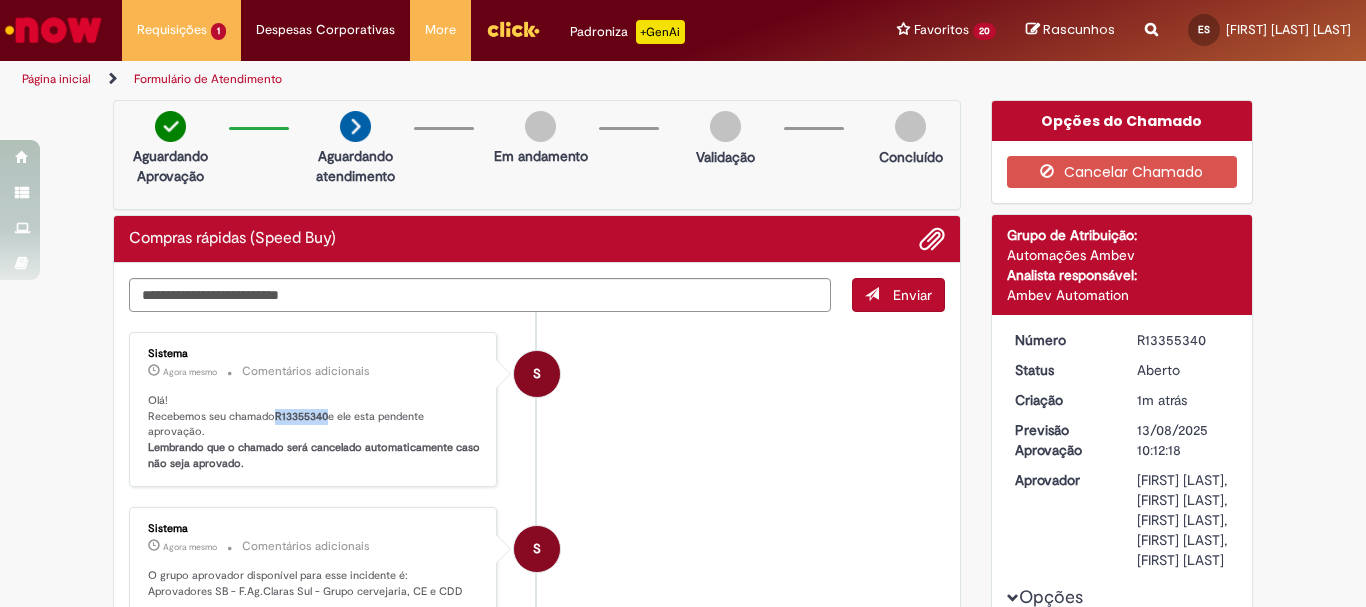 drag, startPoint x: 323, startPoint y: 416, endPoint x: 272, endPoint y: 413, distance: 51.088158 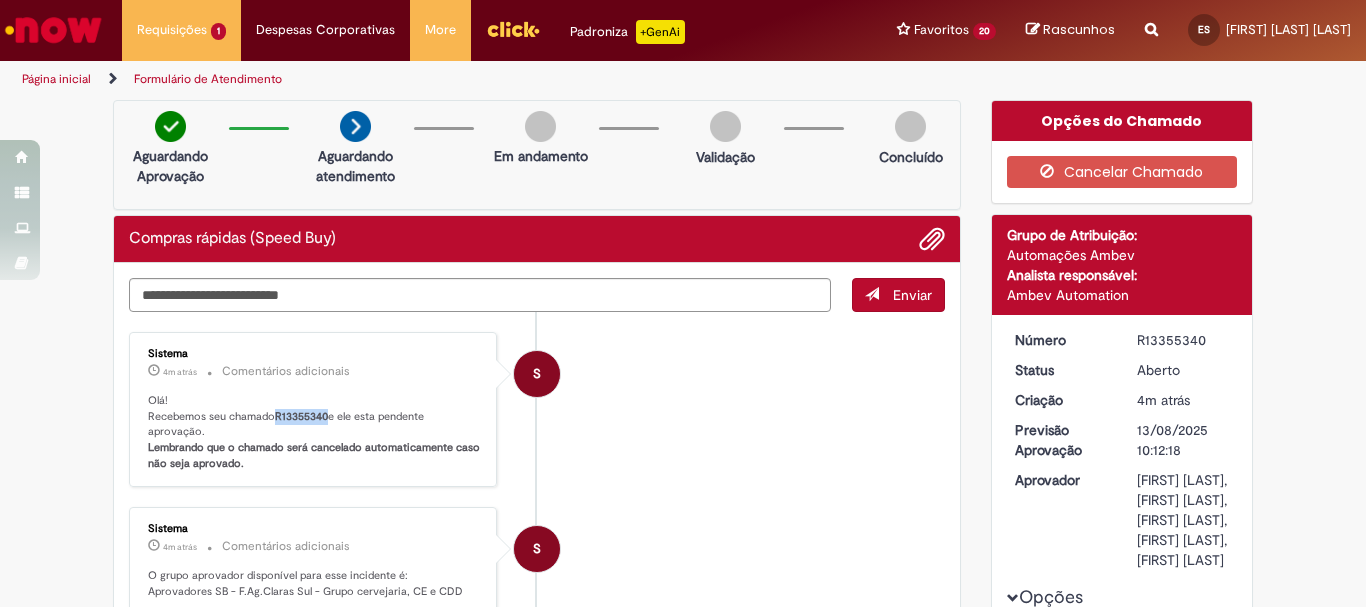 copy on "R13355340" 